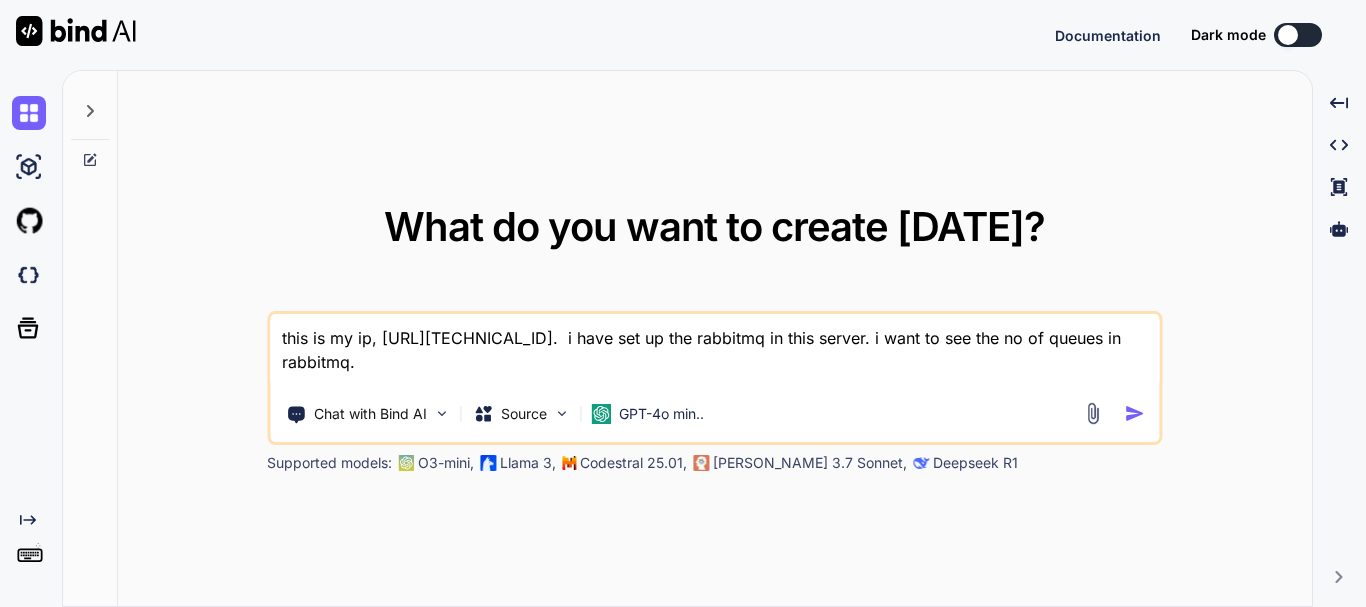 scroll, scrollTop: 0, scrollLeft: 0, axis: both 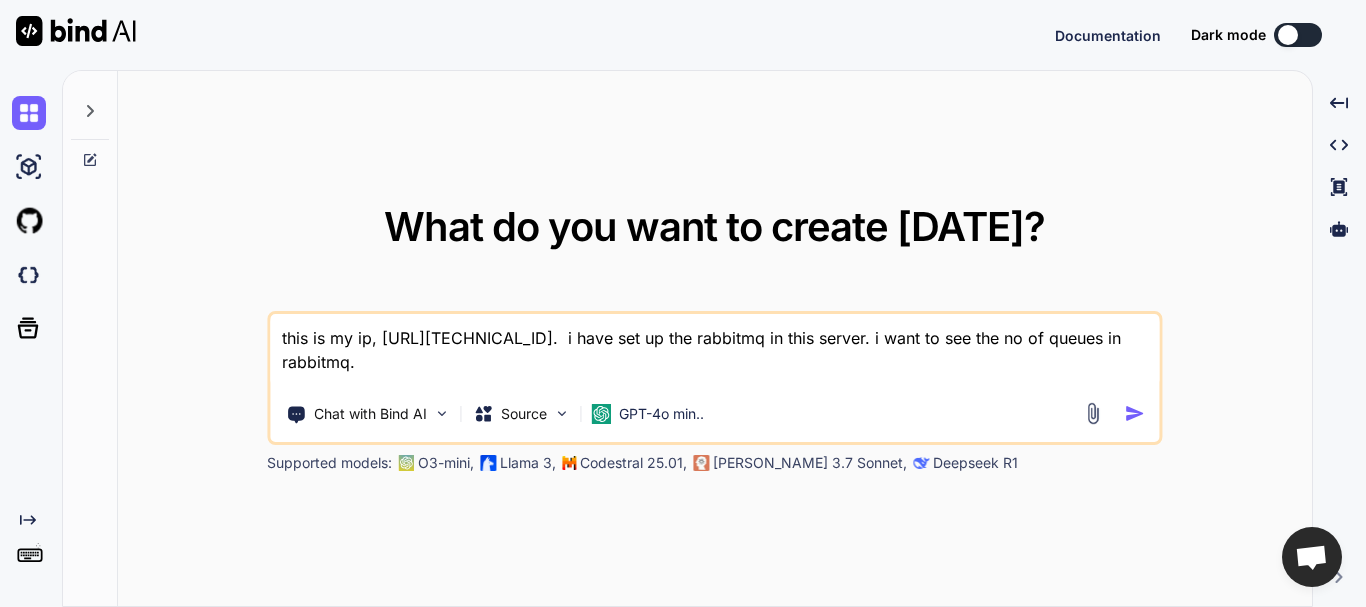 type on "x" 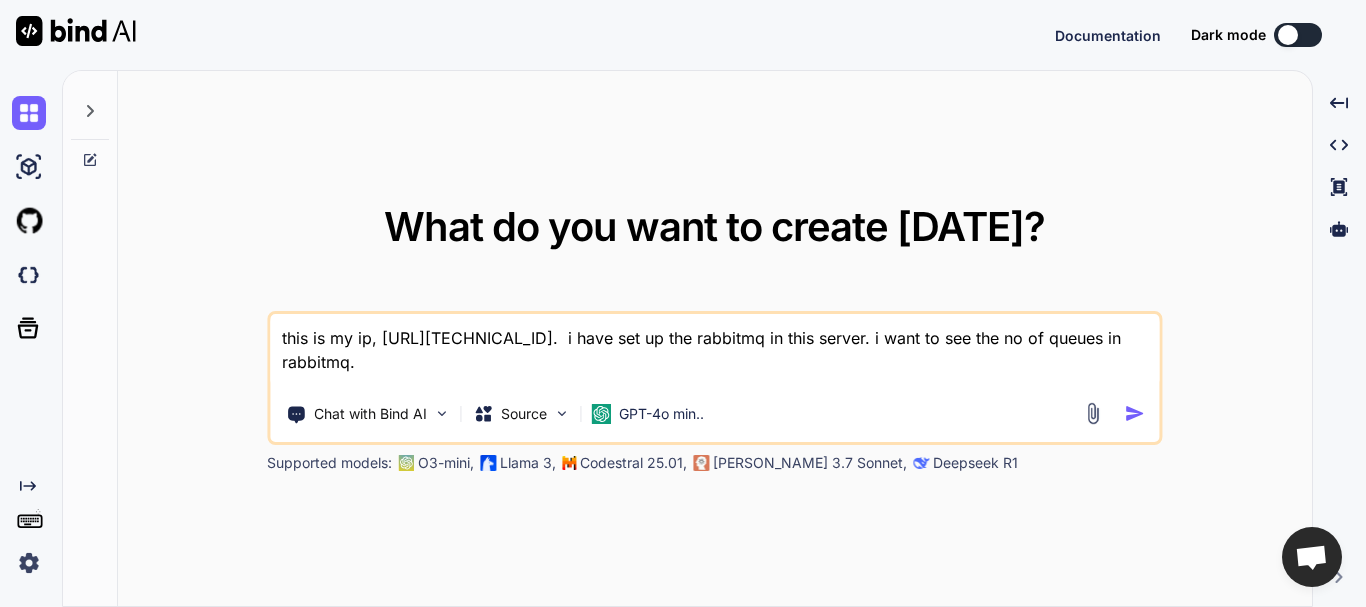 type on "this is my ip, [URL][TECHNICAL_ID].  i have set up the rabbitmq in this server. i want to see the no of queues in rabbitmq.x" 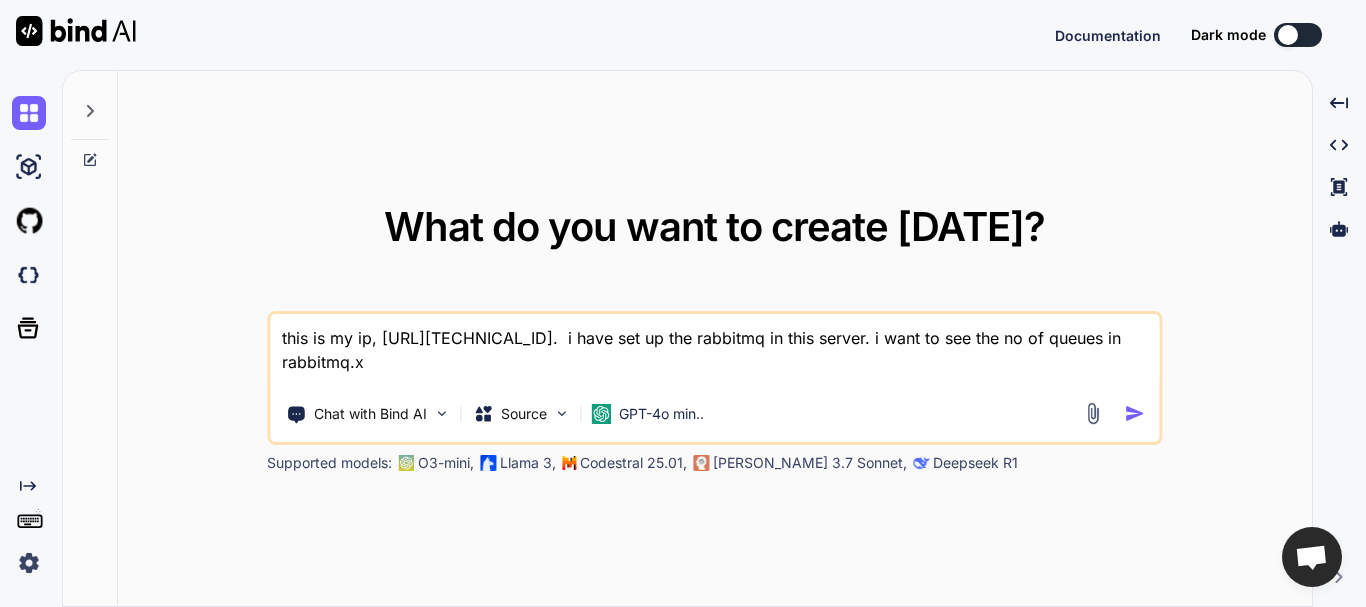 type on "this is my ip, [URL][TECHNICAL_ID].  i have set up the rabbitmq in this server. i want to see the no of queues in rabbitmq.xx" 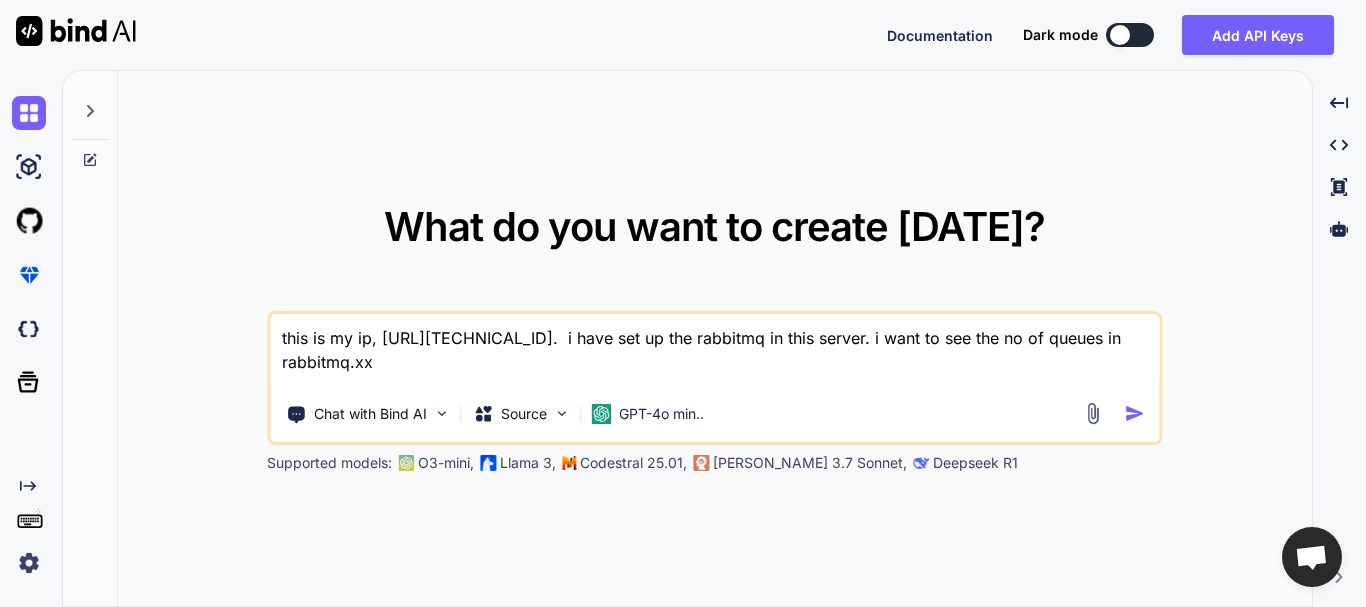 type on "x" 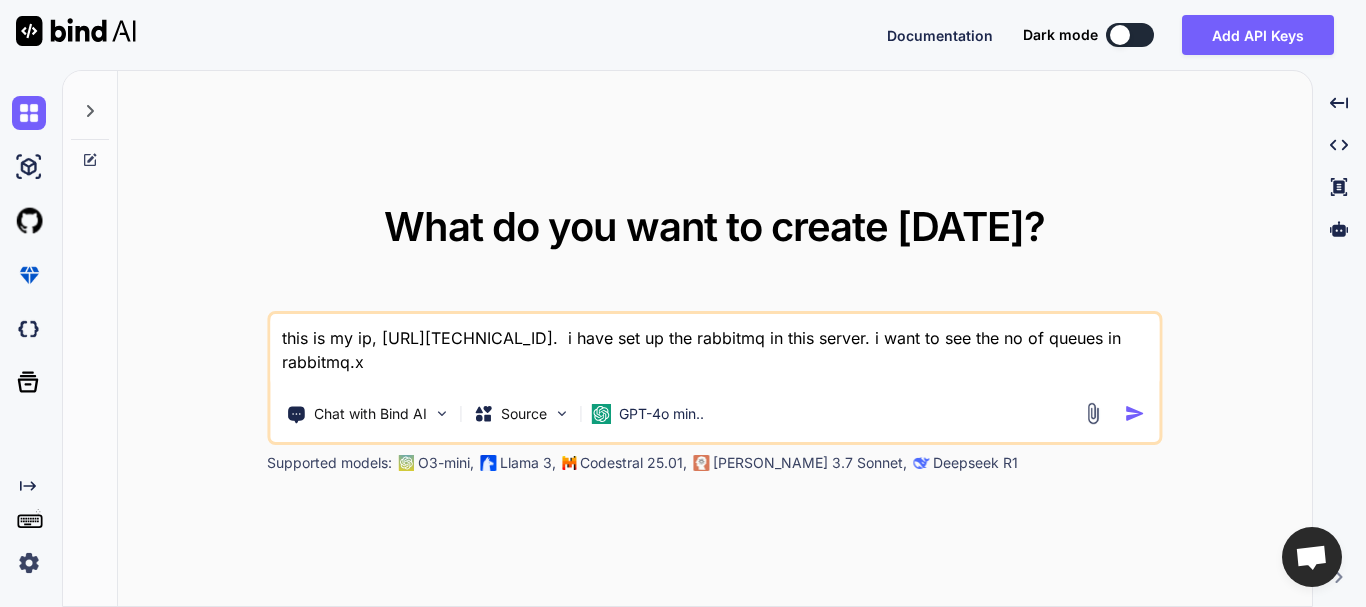 type on "this is my ip, [URL][TECHNICAL_ID].  i have set up the rabbitmq in this server. i want to see the no of queues in rabbitmq." 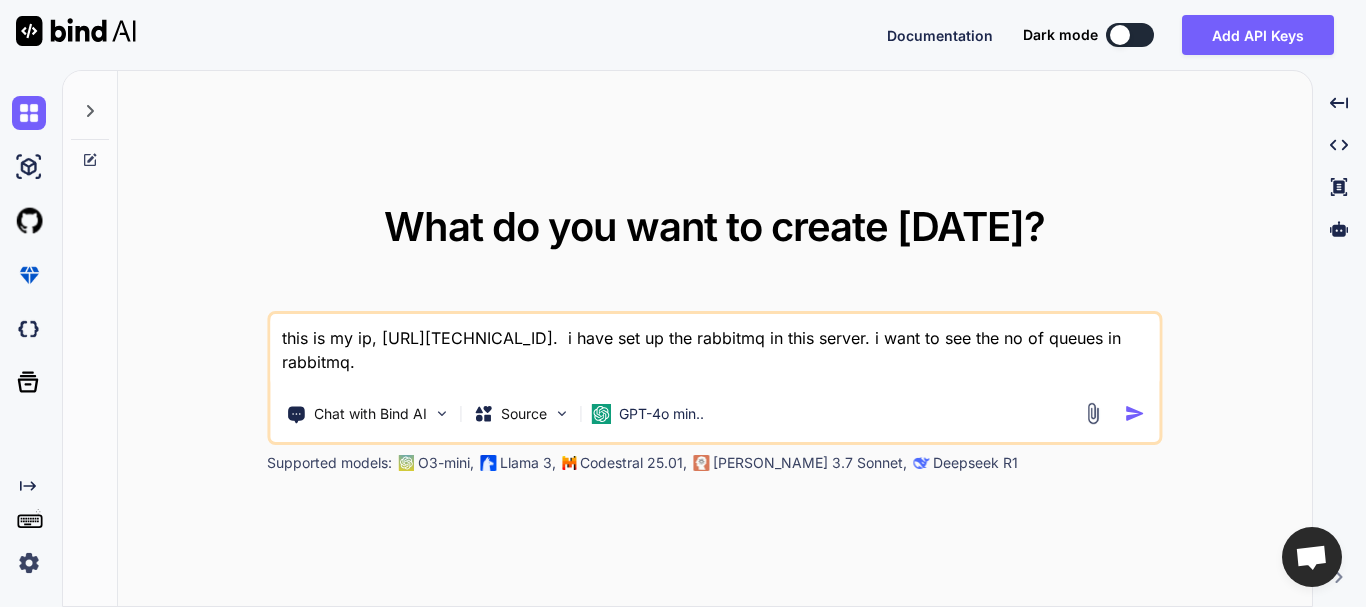 type on "this is my ip, [URL][TECHNICAL_ID].  i have set up the rabbitmq in this server. i want to see the no of queues in rabbitmq" 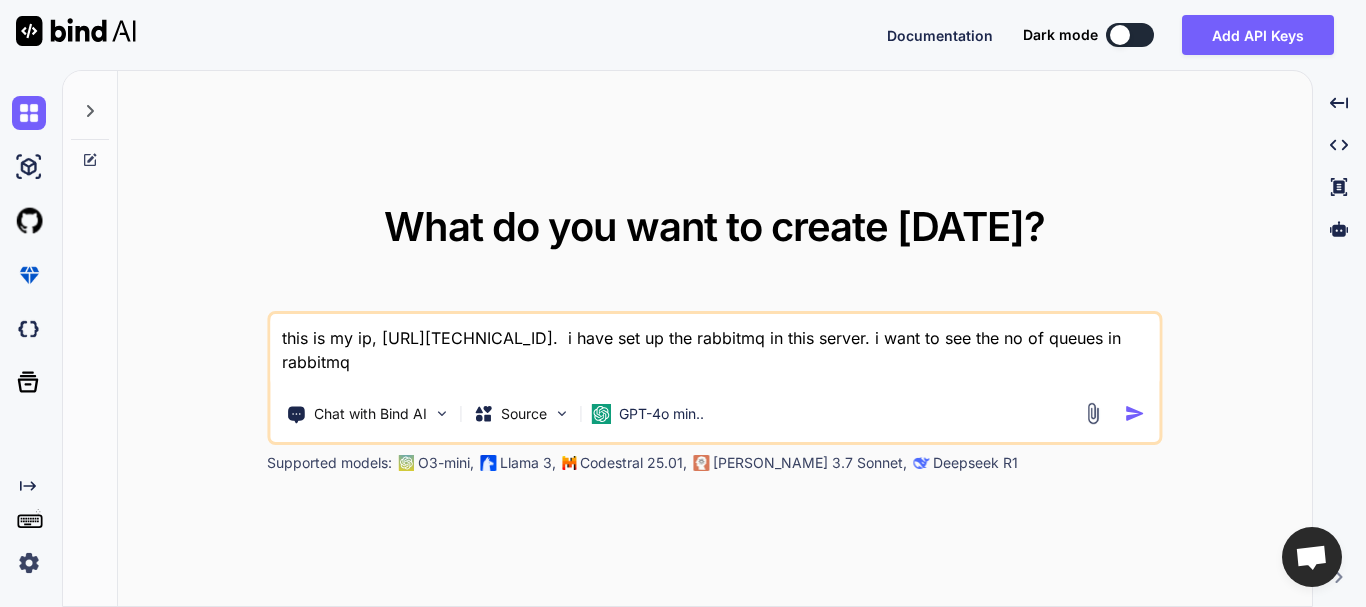 type on "x" 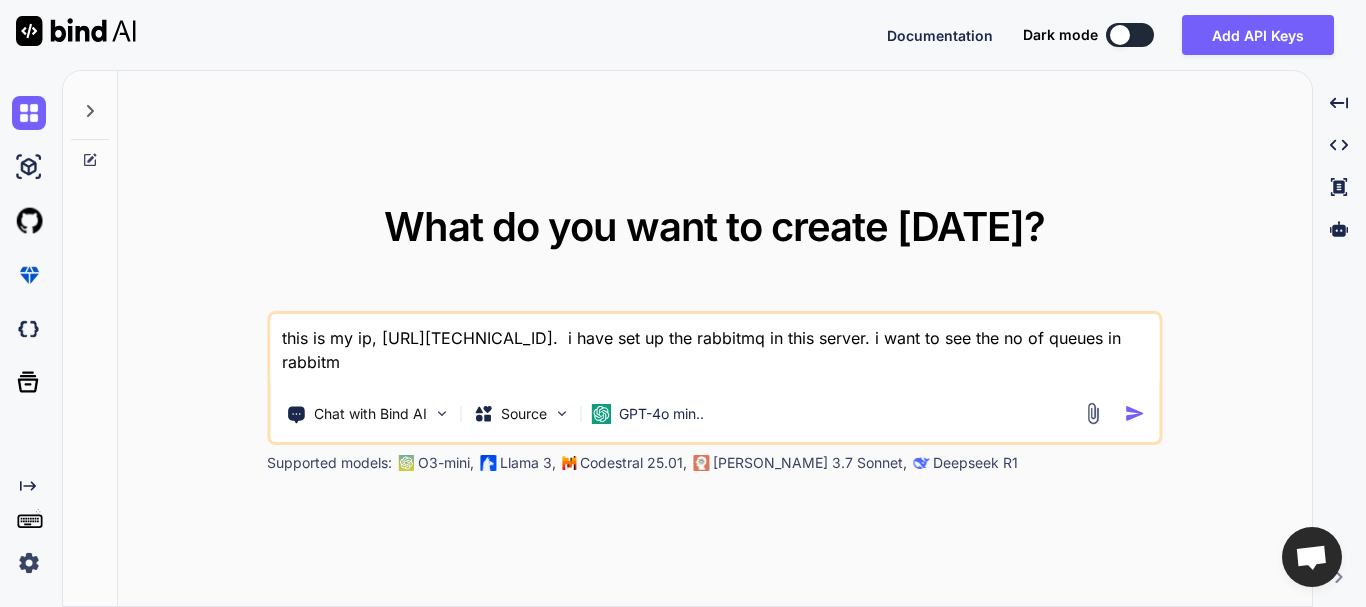 type on "this is my ip, [URL][TECHNICAL_ID].  i have set up the rabbitmq in this server. i want to see the no of queues in rabbit" 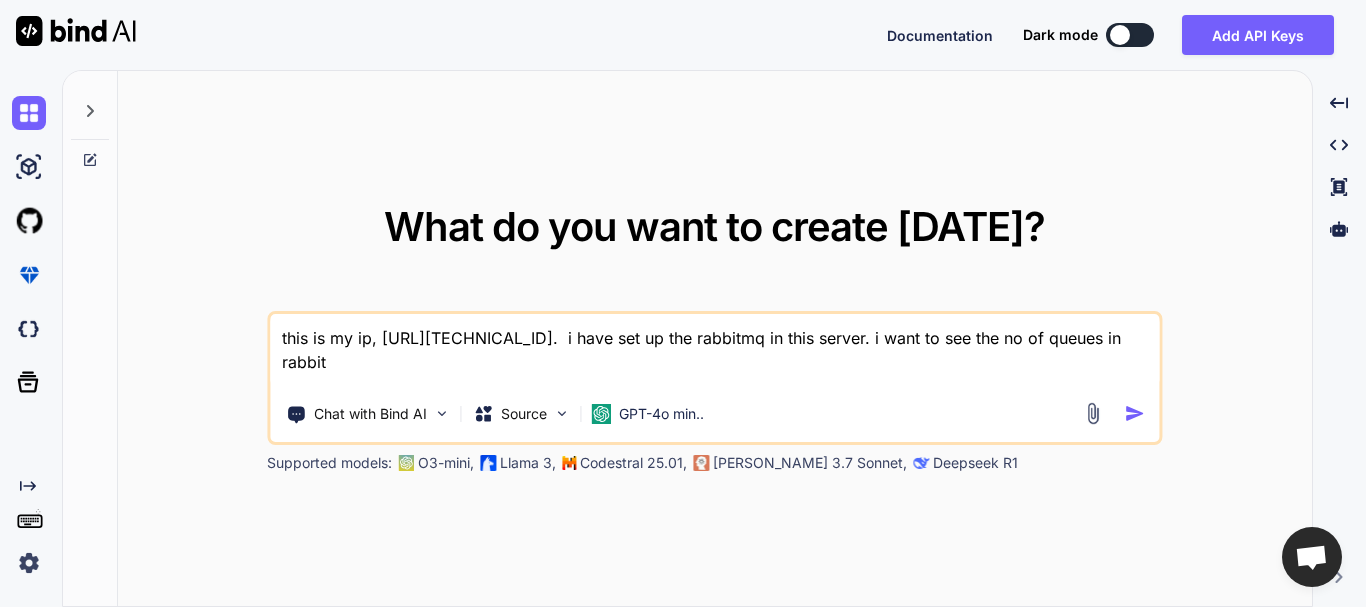 type on "this is my ip, [URL][TECHNICAL_ID].  i have set up the rabbitmq in this server. i want to see the no of queues in rabbi" 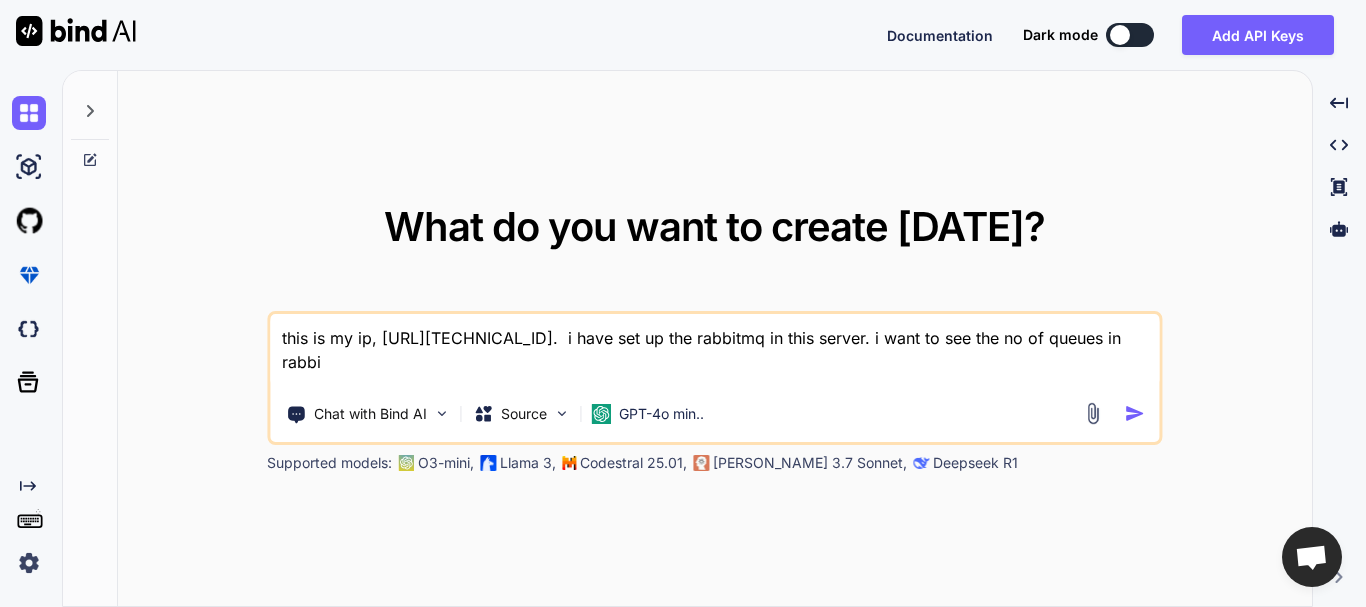 type on "this is my ip, [URL][TECHNICAL_ID].  i have set up the rabbitmq in this server. i want to see the no of queues in [PERSON_NAME]" 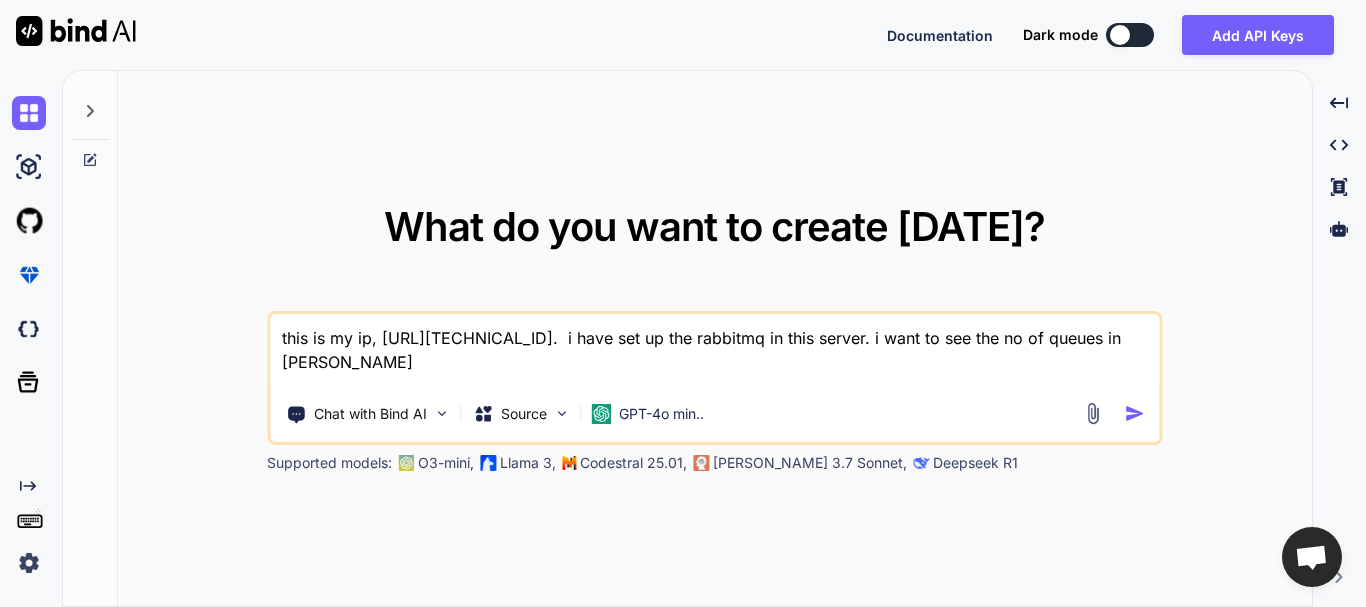 type on "this is my ip, [URL][TECHNICAL_ID].  i have set up the rabbitmq in this server. i want to see the no of queues in rab" 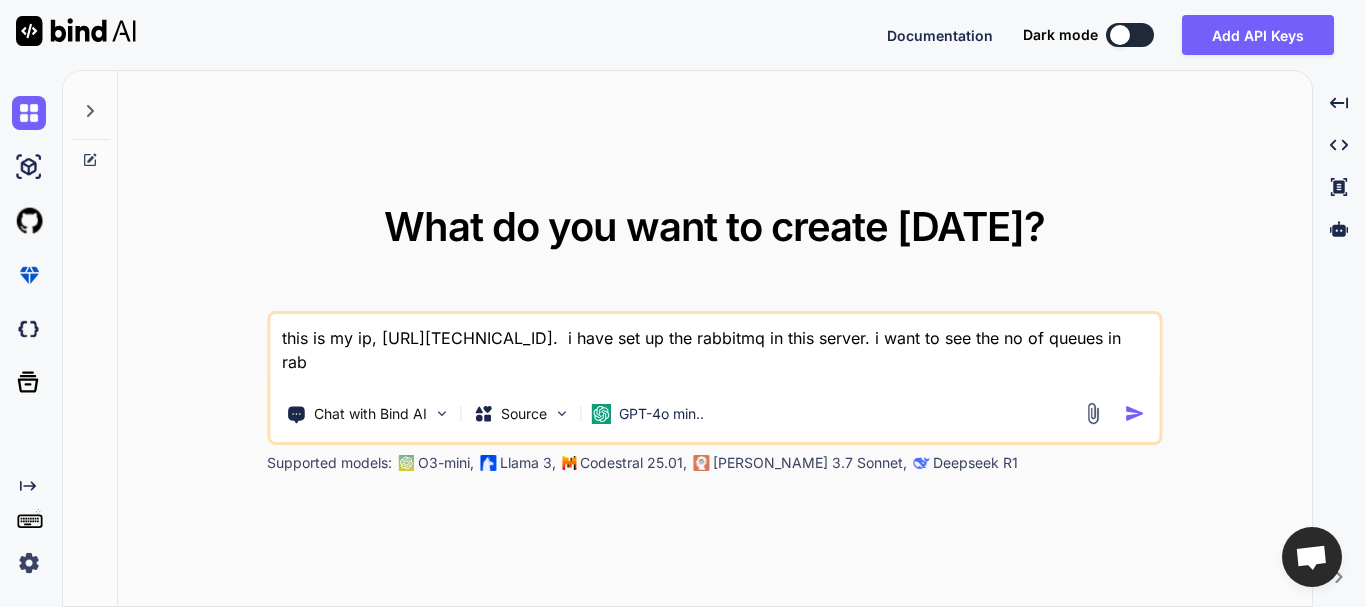 type on "this is my ip, [URL][TECHNICAL_ID].  i have set up the rabbitmq in this server. i want to see the no of queues in ra" 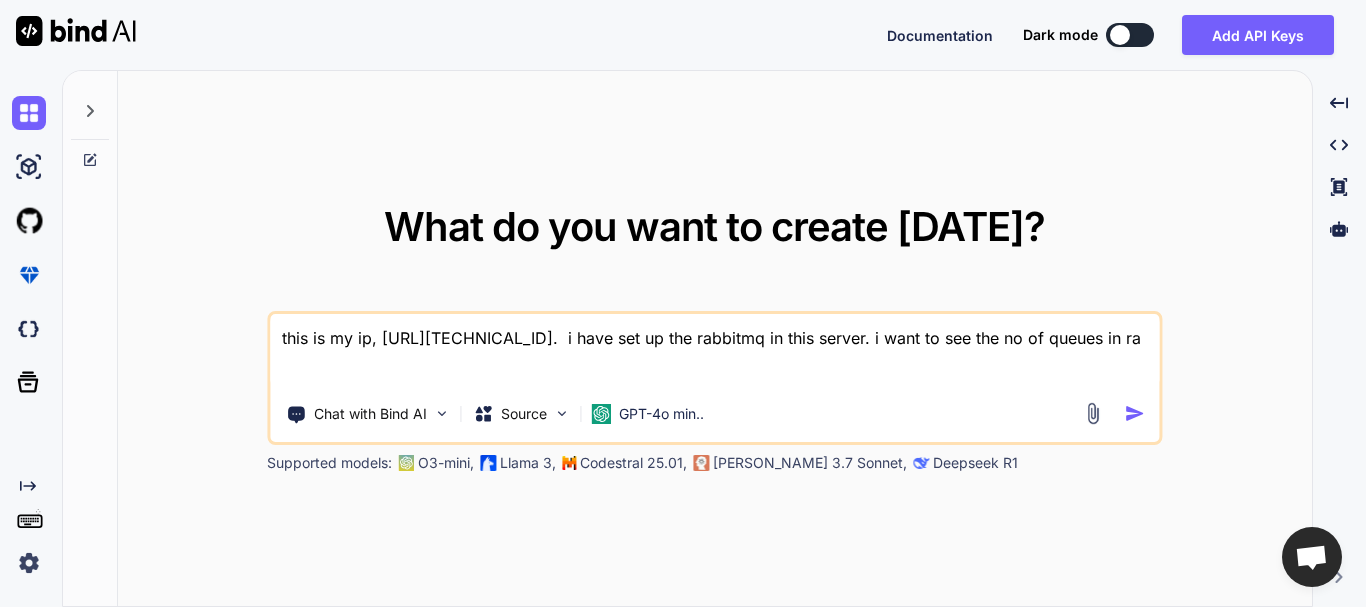 type on "this is my ip, [URL][TECHNICAL_ID].  i have set up the rabbitmq in this server. i want to see the no of queues in r" 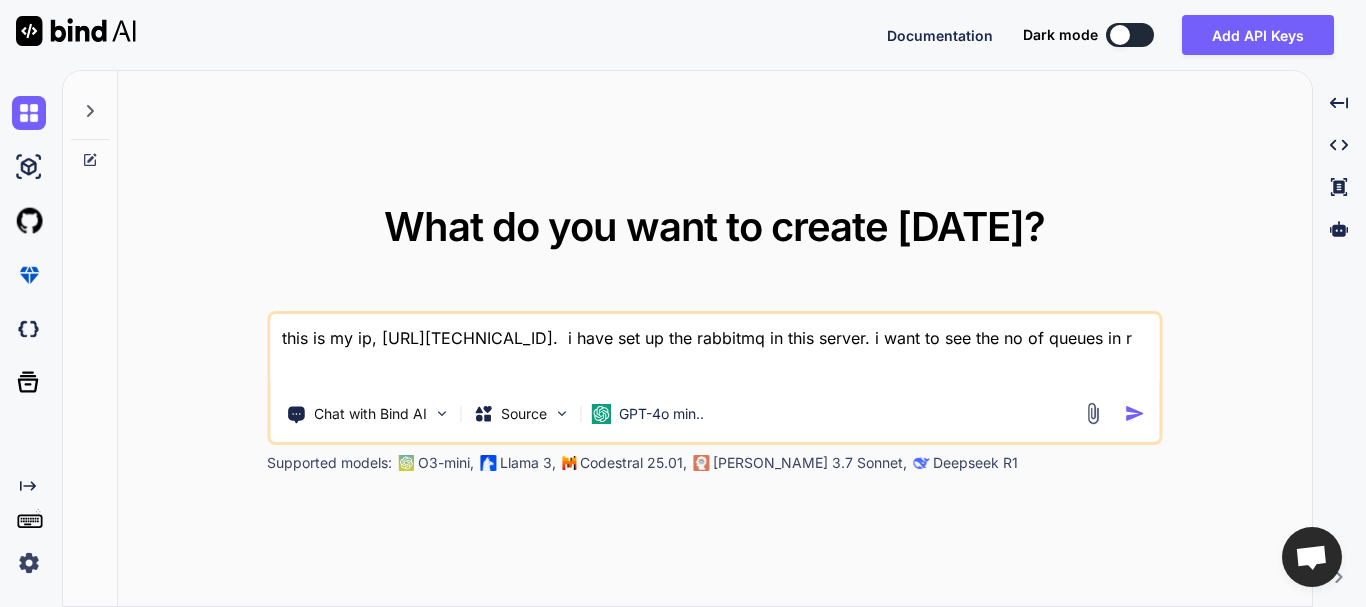 type on "this is my ip, [URL][TECHNICAL_ID].  i have set up the rabbitmq in this server. i want to see the no of queues in" 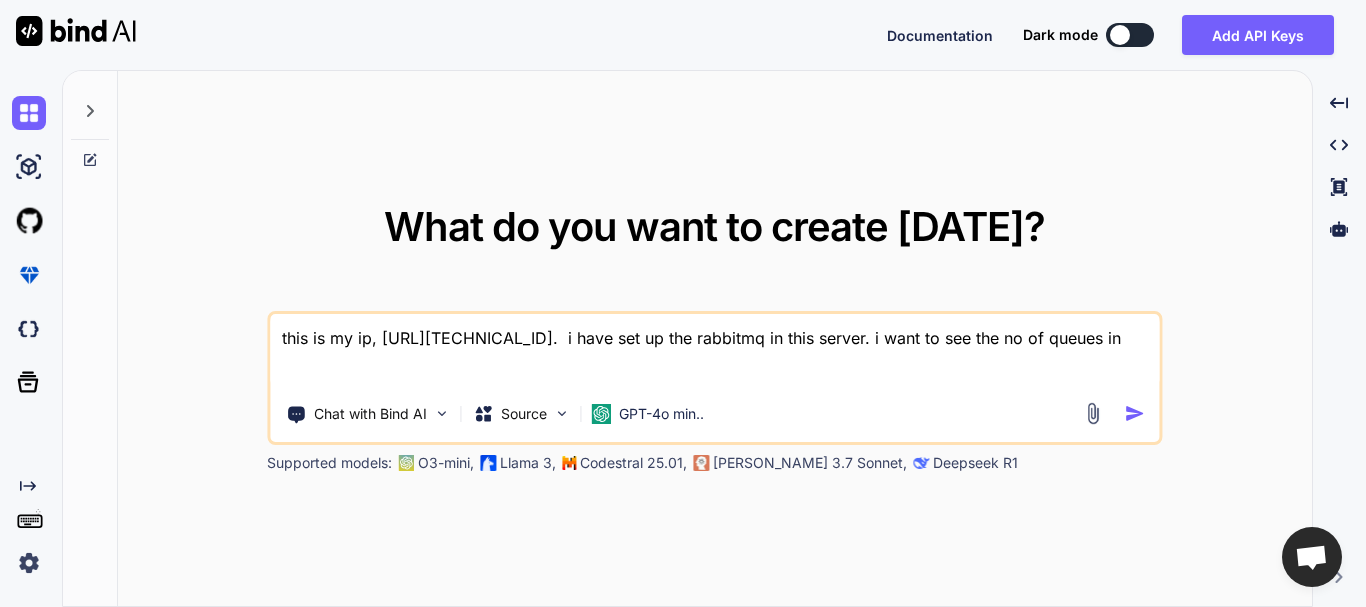 type on "this is my ip, [URL][TECHNICAL_ID].  i have set up the rabbitmq in this server. i want to see the no of queues in" 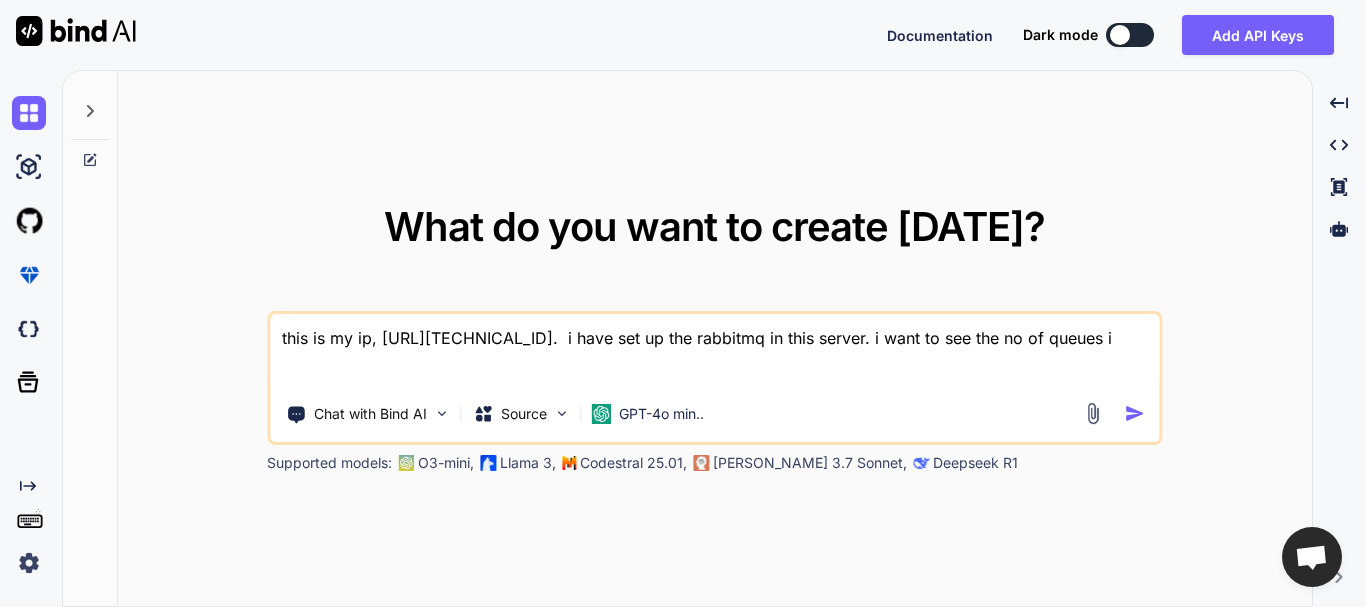 type on "this is my ip, [URL][TECHNICAL_ID].  i have set up the rabbitmq in this server. i want to see the no of queues" 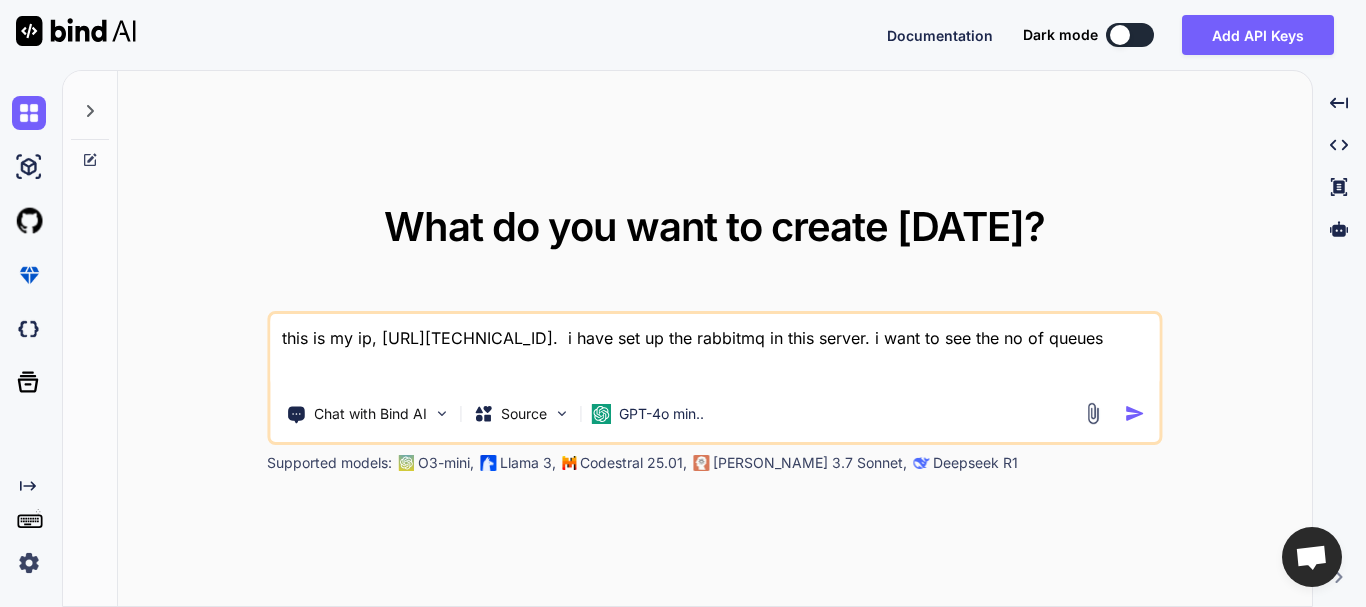 type on "this is my ip, [URL][TECHNICAL_ID].  i have set up the rabbitmq in this server. i want to see the no of queues" 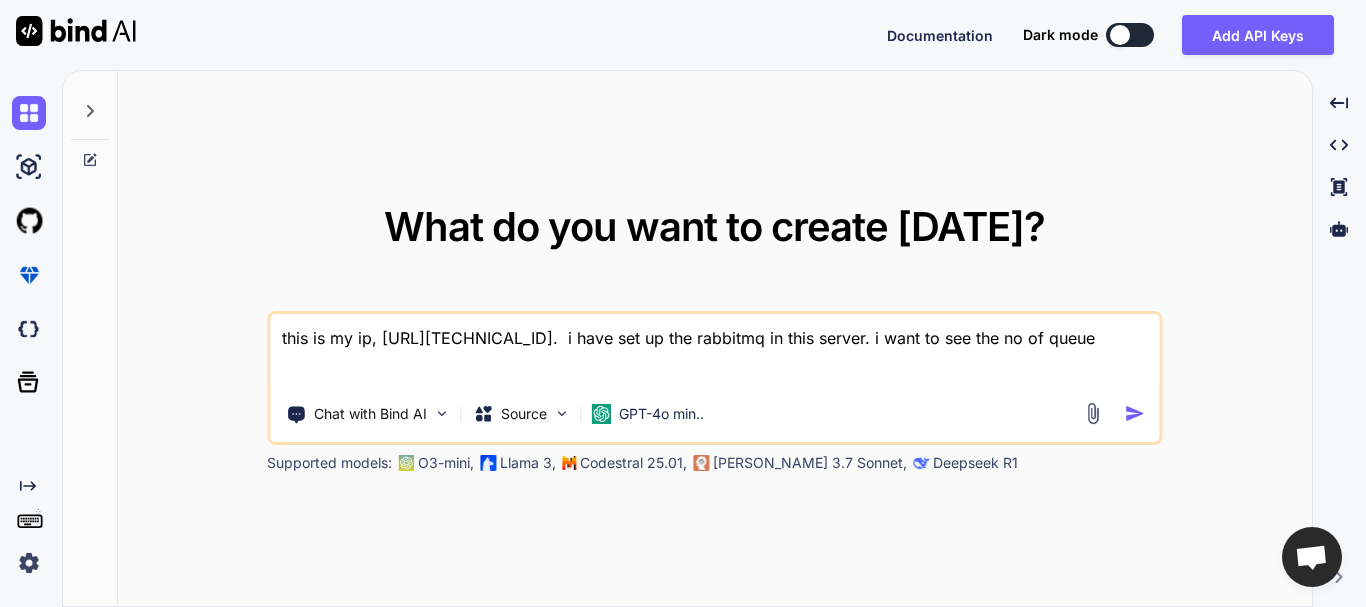 type on "this is my ip, [URL][TECHNICAL_ID].  i have set up the rabbitmq in this server. i want to see the no of queu" 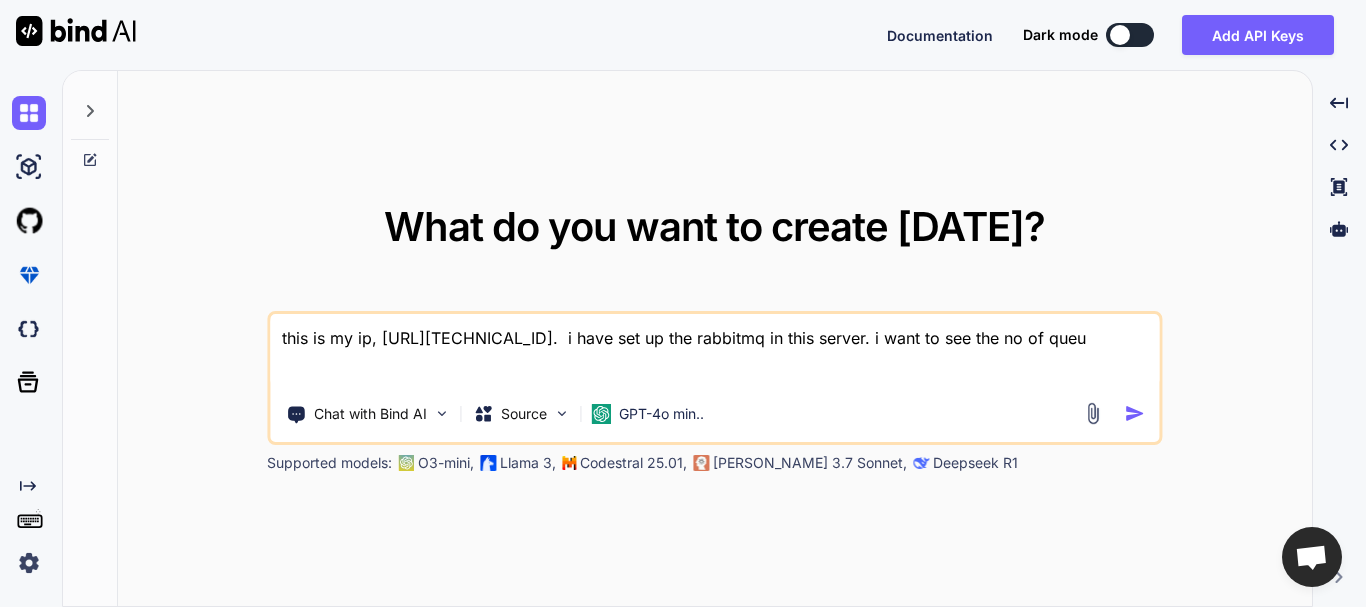type on "this is my ip, [URL][TECHNICAL_ID].  i have set up the rabbitmq in this server. i want to see the no of que" 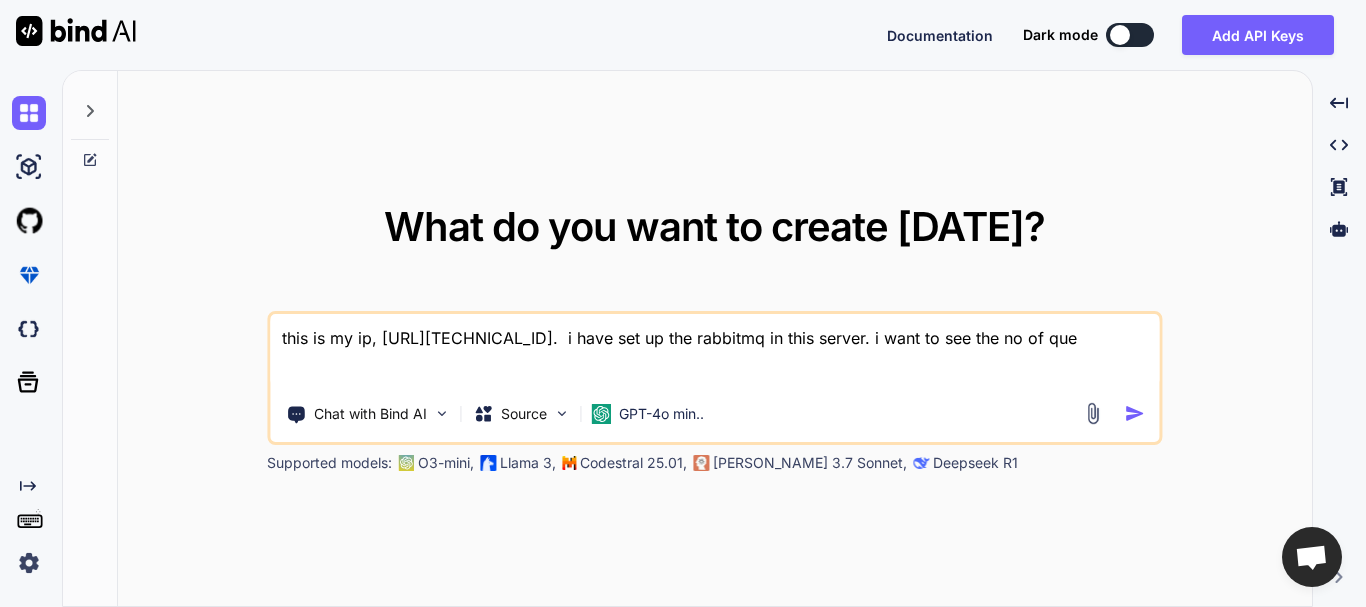 type on "this is my ip, [URL][TECHNICAL_ID].  i have set up the rabbitmq in this server. i want to see the no of qu" 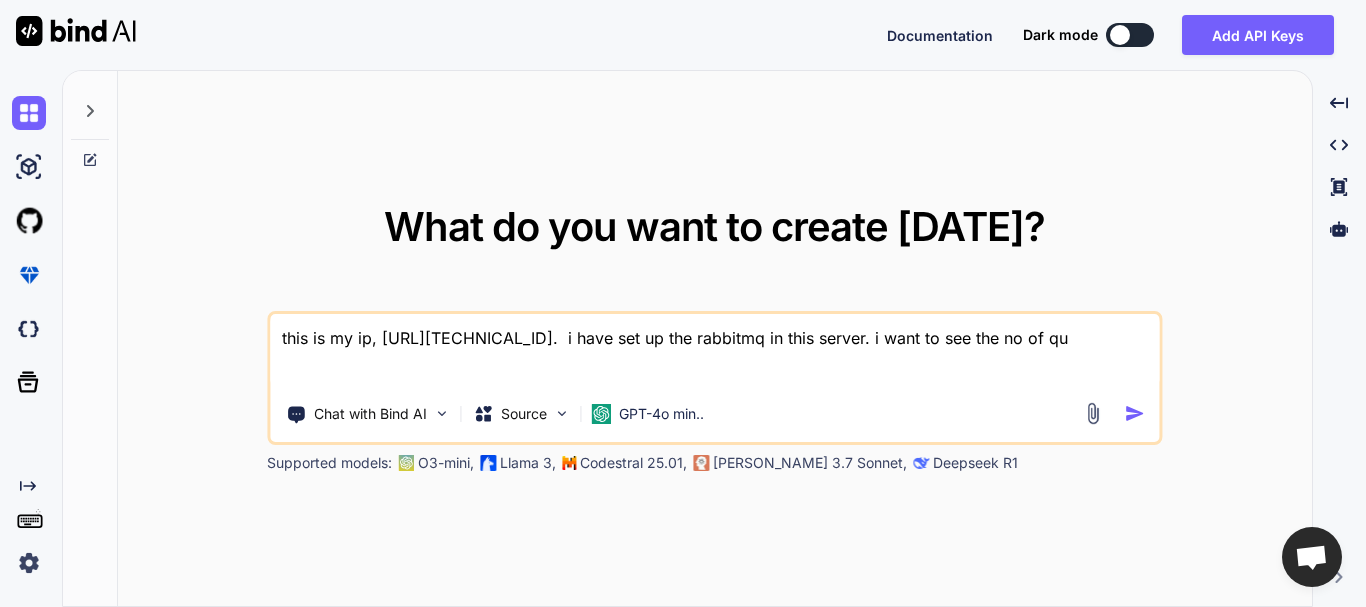 type on "this is my ip, [URL][TECHNICAL_ID].  i have set up the rabbitmq in this server. i want to see the no of q" 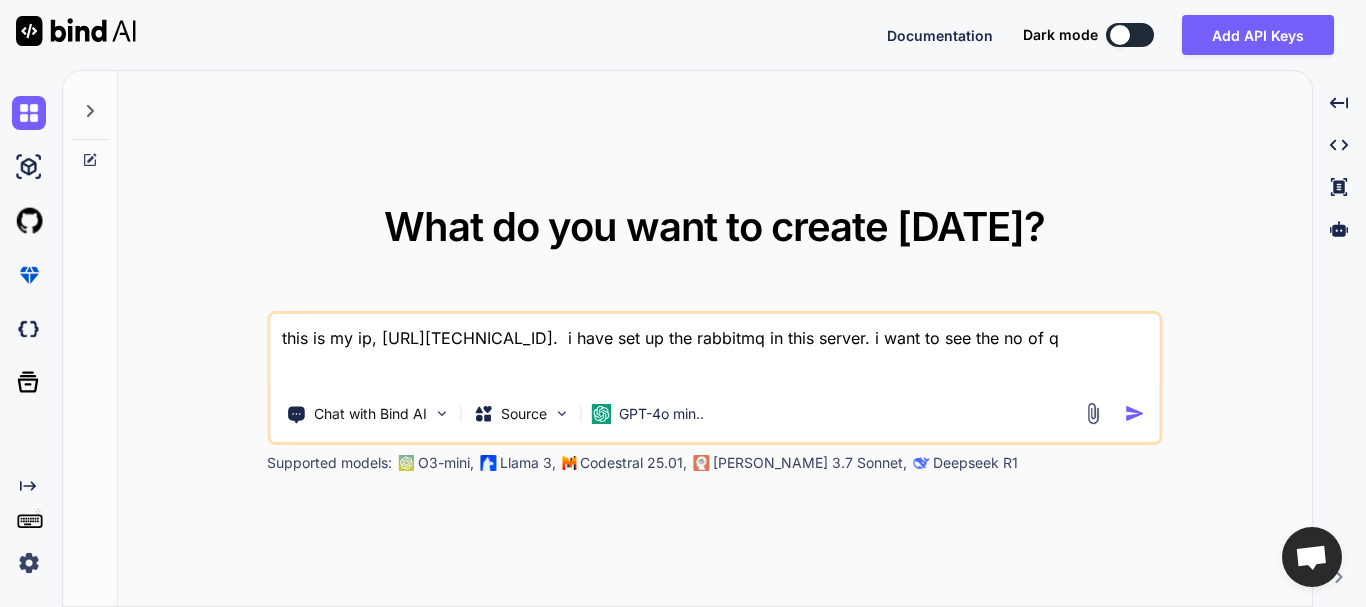 type on "this is my ip, [URL][TECHNICAL_ID].  i have set up the rabbitmq in this server. i want to see the no of" 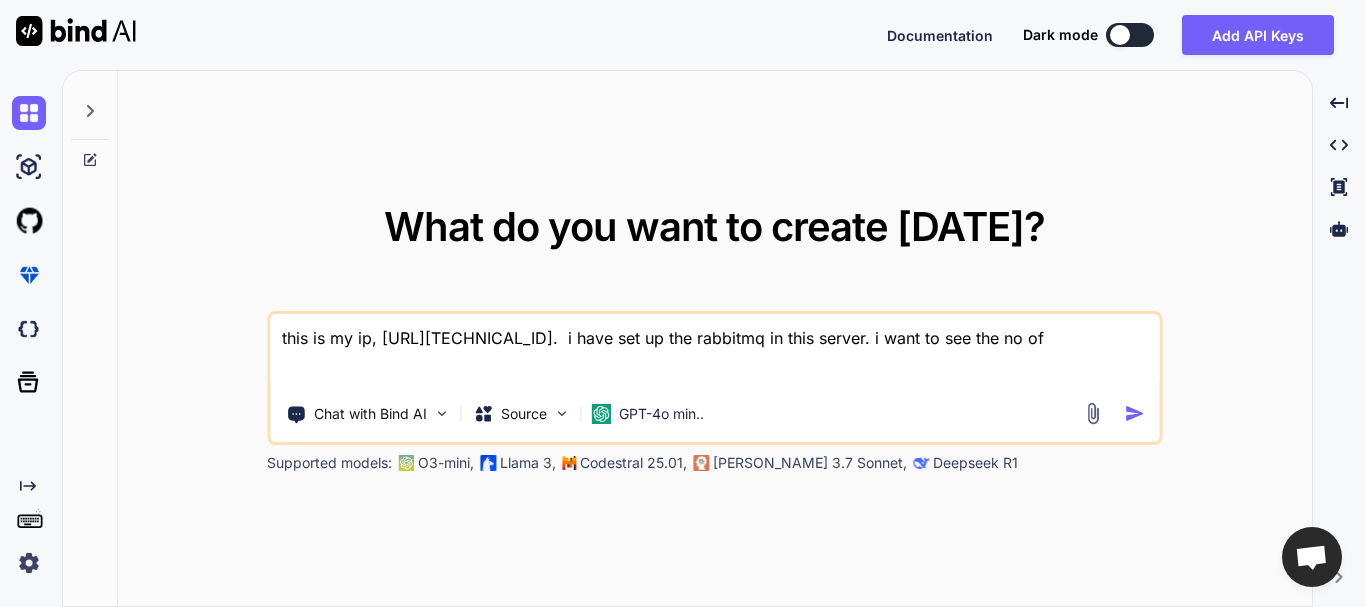 type on "this is my ip, [URL][TECHNICAL_ID].  i have set up the rabbitmq in this server. i want to see the no of" 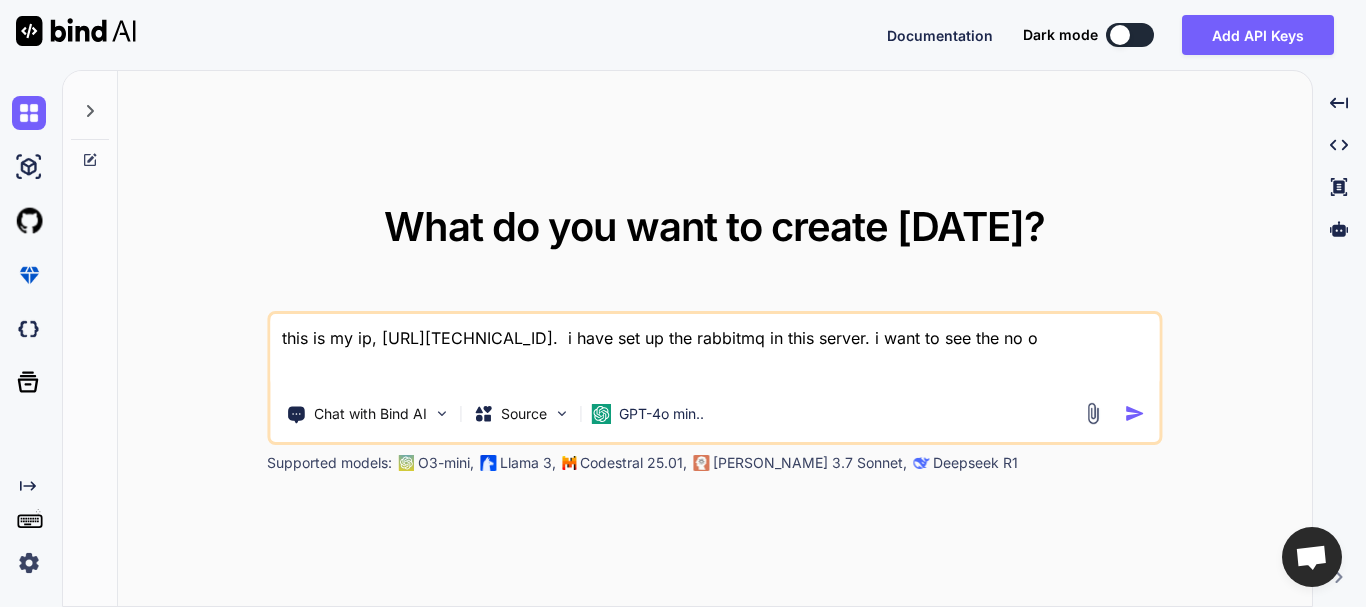 type on "this is my ip, [URL][TECHNICAL_ID].  i have set up the rabbitmq in this server. i want to see the no" 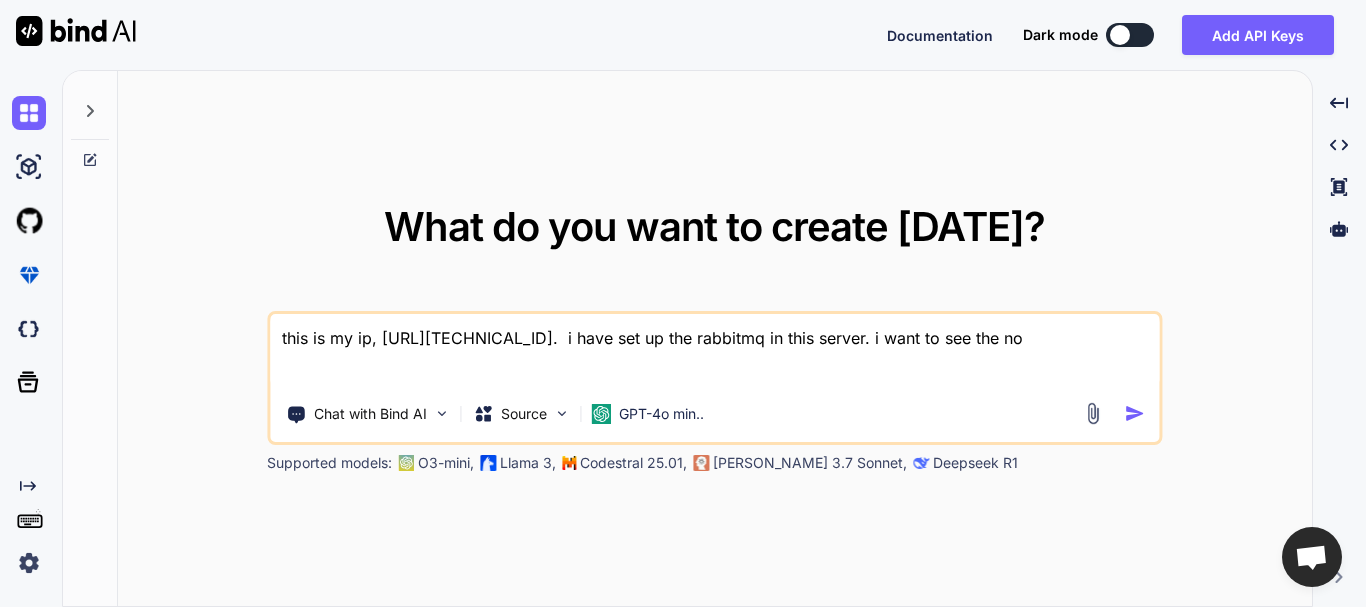 type on "this is my ip, [URL][TECHNICAL_ID].  i have set up the rabbitmq in this server. i want to see the no" 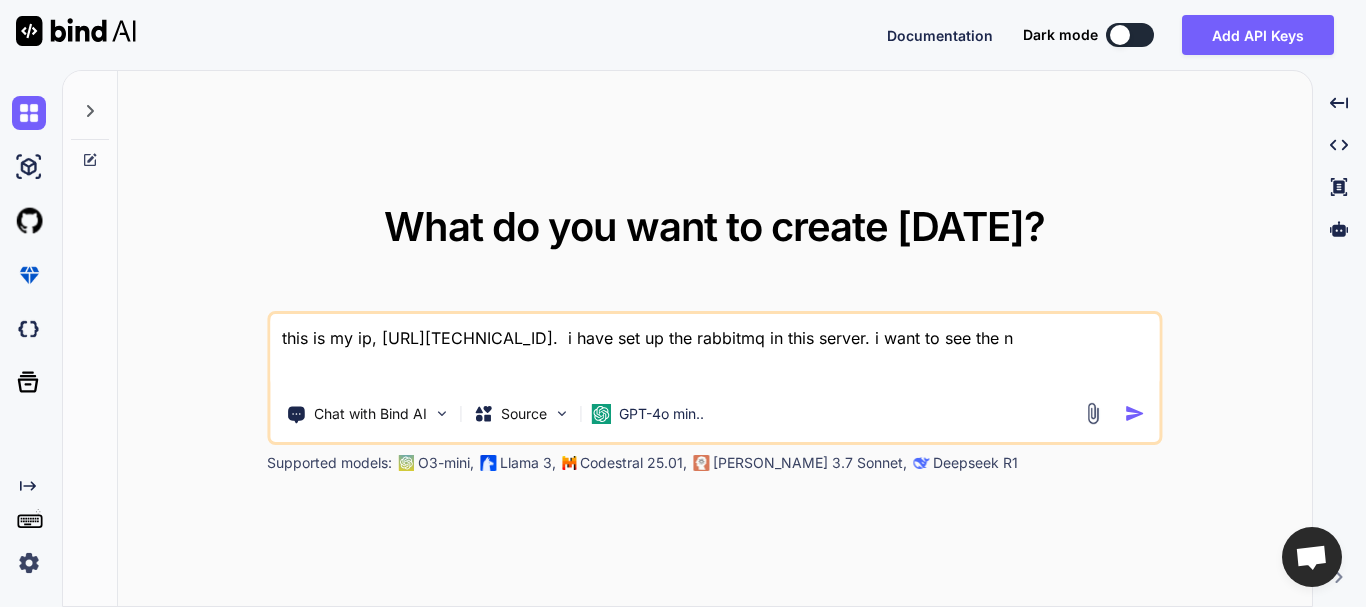 type on "this is my ip, [URL][TECHNICAL_ID].  i have set up the rabbitmq in this server. i want to see the" 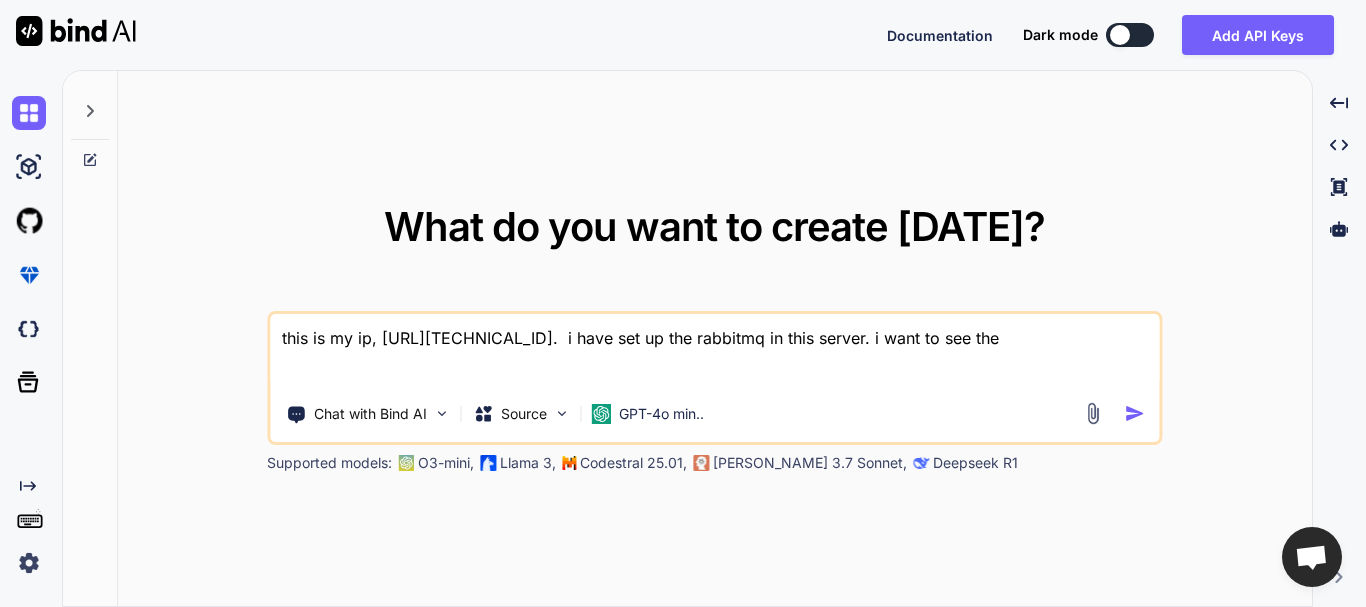 type on "this is my ip, [URL][TECHNICAL_ID].  i have set up the rabbitmq in this server. i want to see the" 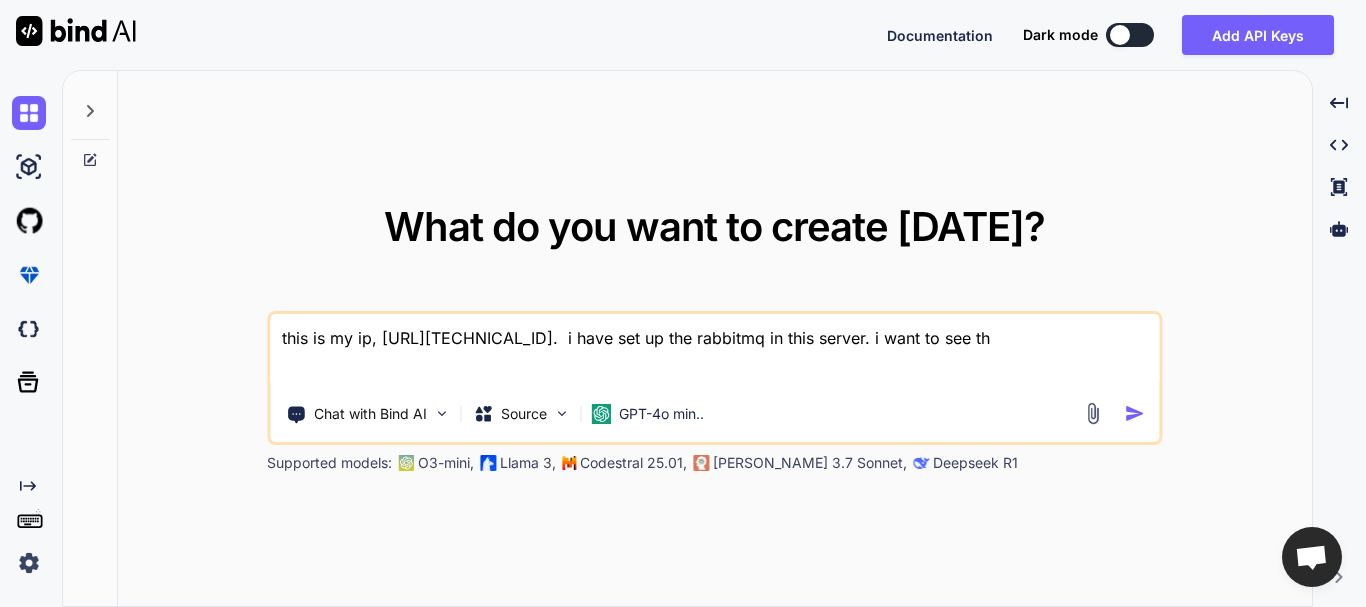 type on "this is my ip, [URL][TECHNICAL_ID].  i have set up the rabbitmq in this server. i want to see t" 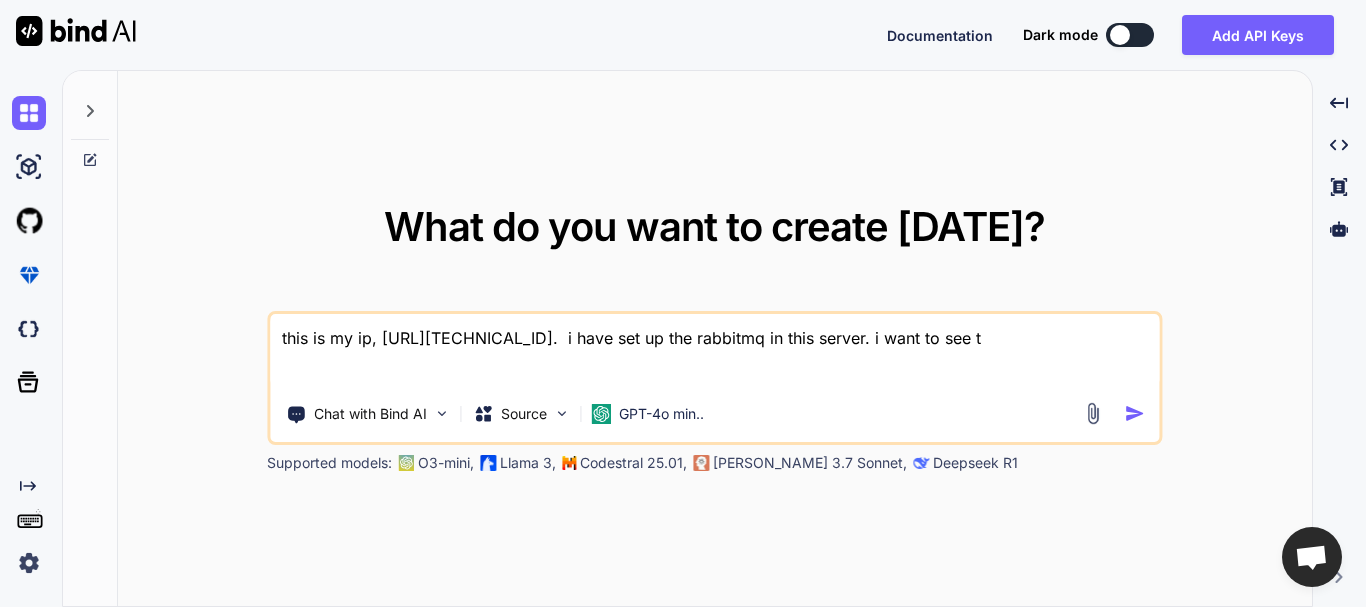 type on "this is my ip, [URL][TECHNICAL_ID].  i have set up the rabbitmq in this server. i want to see" 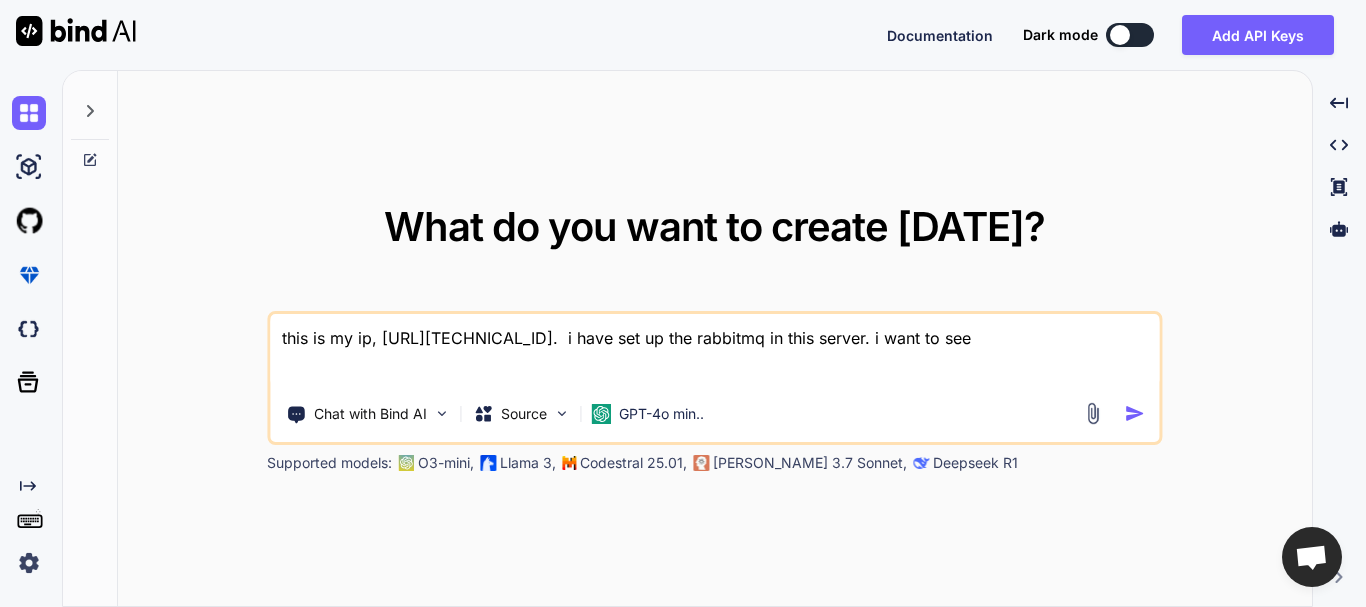 type on "this is my ip, [URL][TECHNICAL_ID].  i have set up the rabbitmq in this server. i want to see" 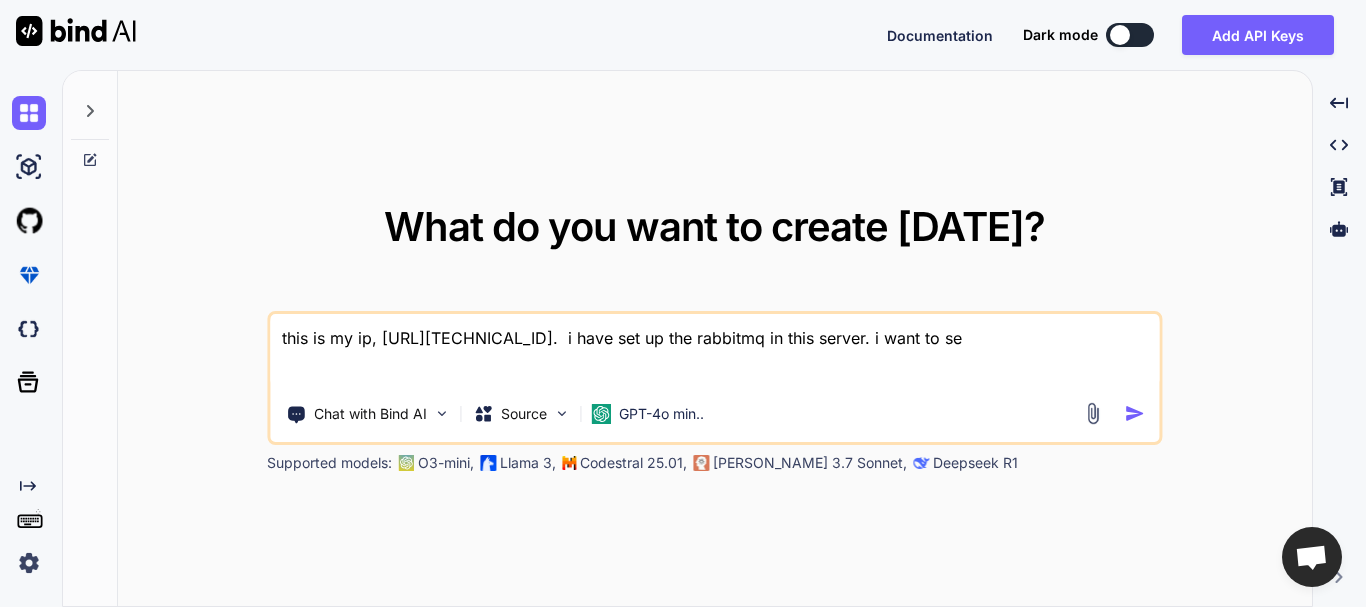 type on "this is my ip, [URL][TECHNICAL_ID].  i have set up the rabbitmq in this server. i want to s" 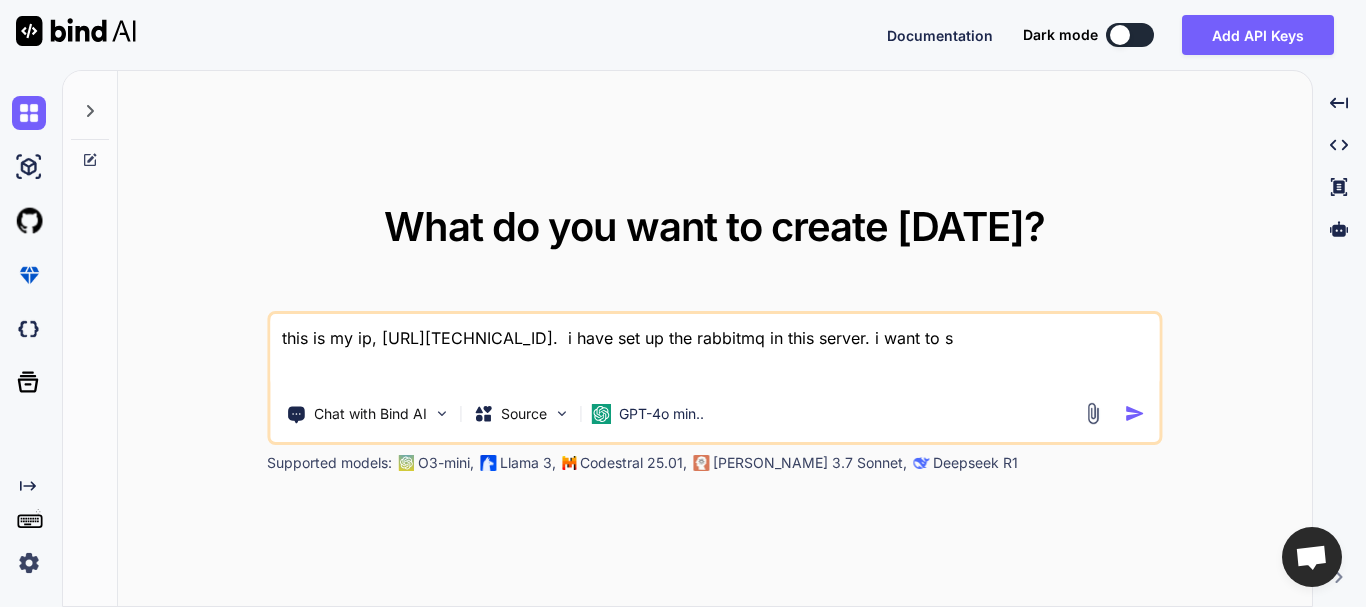 type on "this is my ip, [URL][TECHNICAL_ID].  i have set up the rabbitmq in this server. i want to" 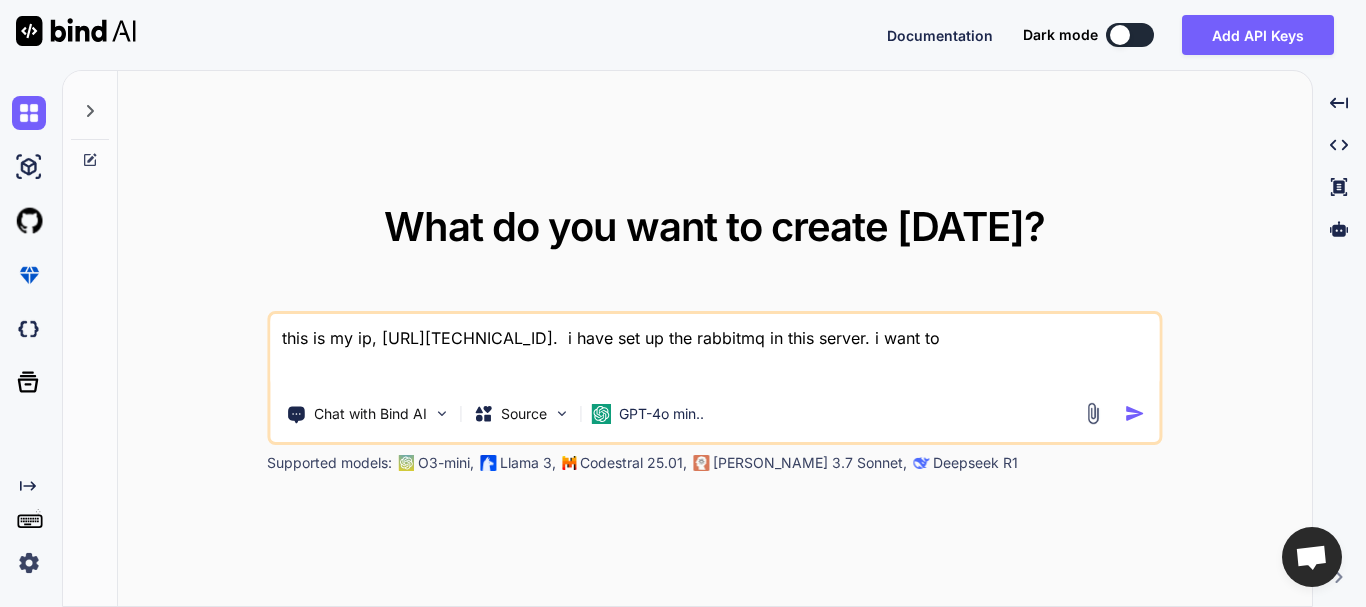 type on "this is my ip, [URL][TECHNICAL_ID].  i have set up the rabbitmq in this server. i want to" 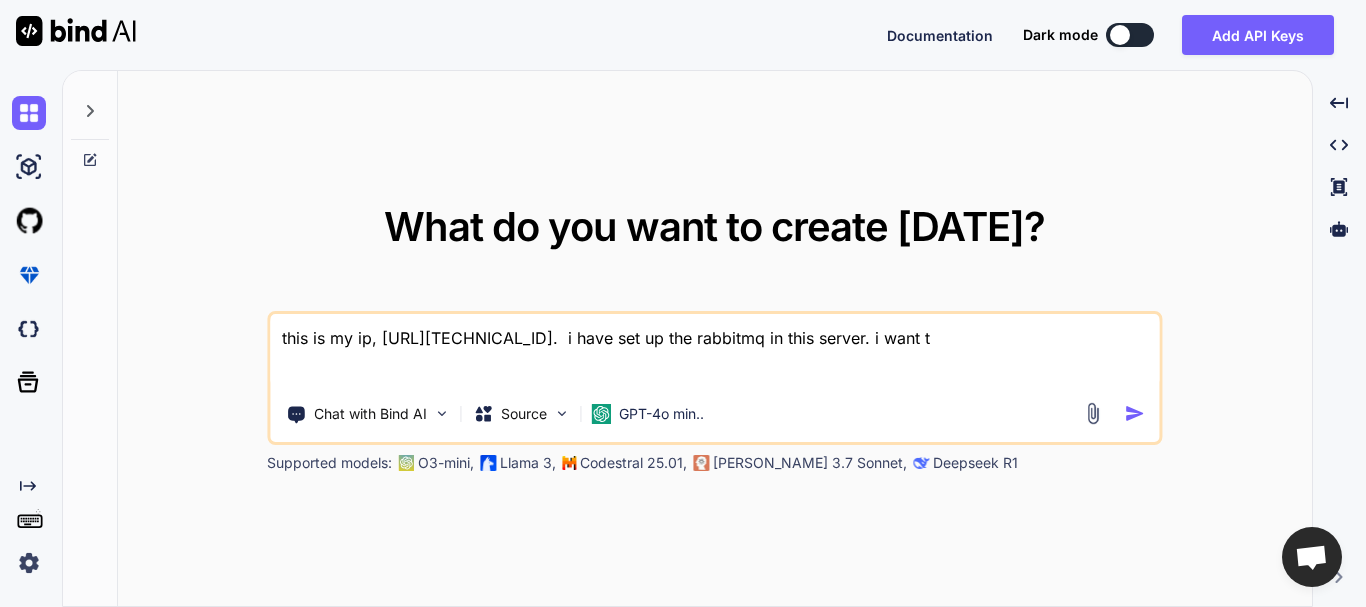 type on "this is my ip, [URL][TECHNICAL_ID].  i have set up the rabbitmq in this server. i want" 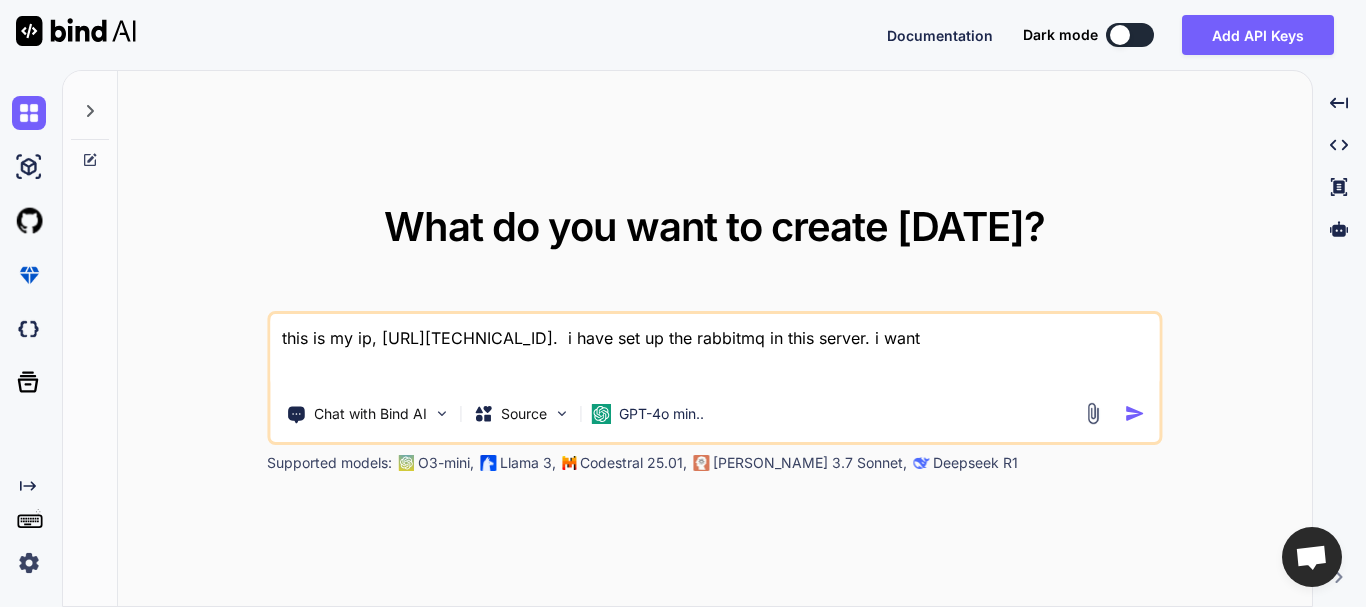 type on "this is my ip, [URL][TECHNICAL_ID].  i have set up the rabbitmq in this server. i want" 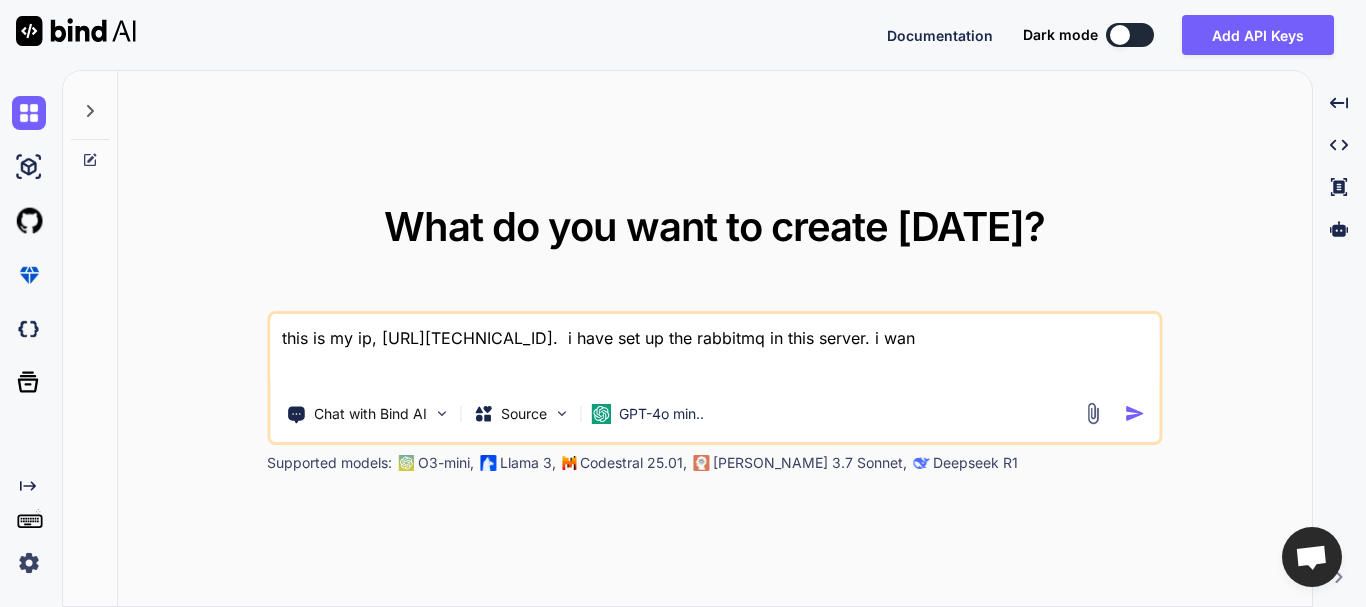 type on "this is my ip, [URL][TECHNICAL_ID].  i have set up the rabbitmq in this server. i [GEOGRAPHIC_DATA]" 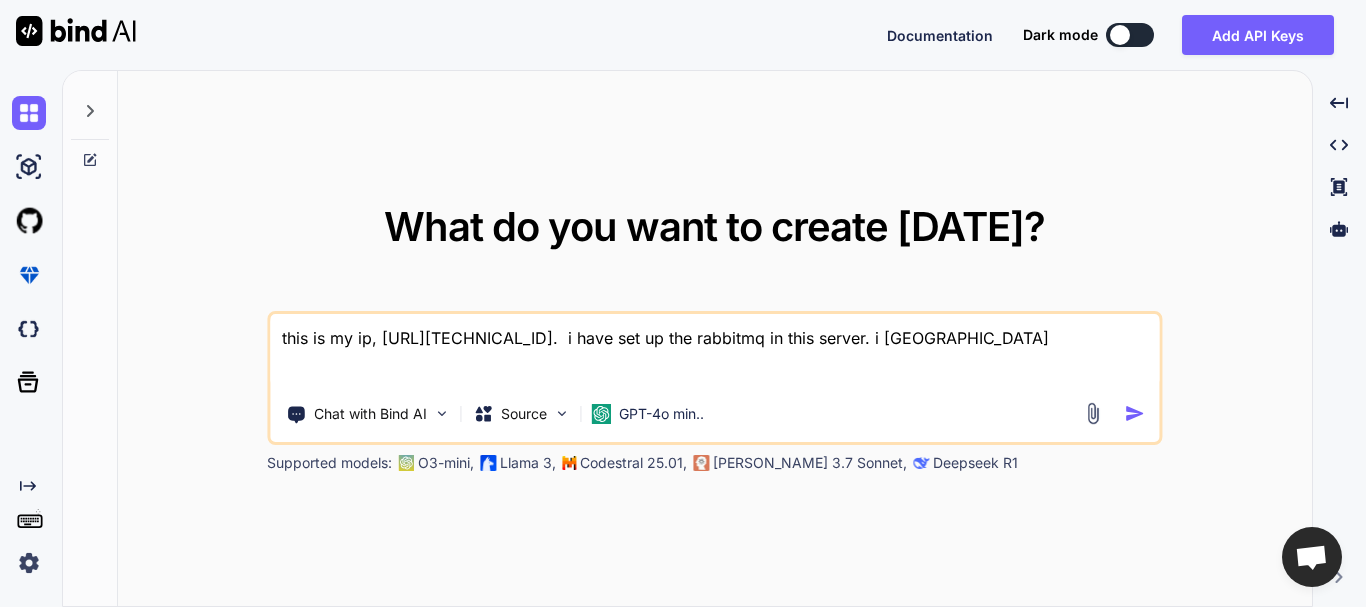 type on "this is my ip, [URL][TECHNICAL_ID].  i have set up the rabbitmq in this server. i w" 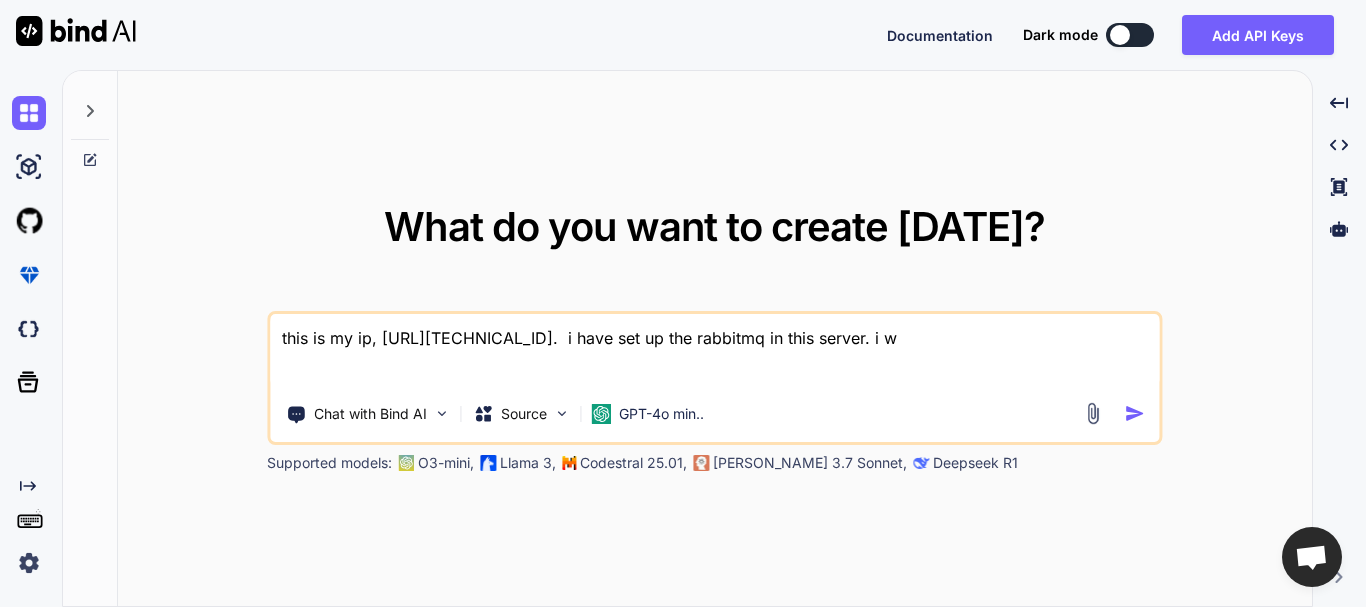 type on "this is my ip, [URL][TECHNICAL_ID].  i have set up the rabbitmq in this server. i" 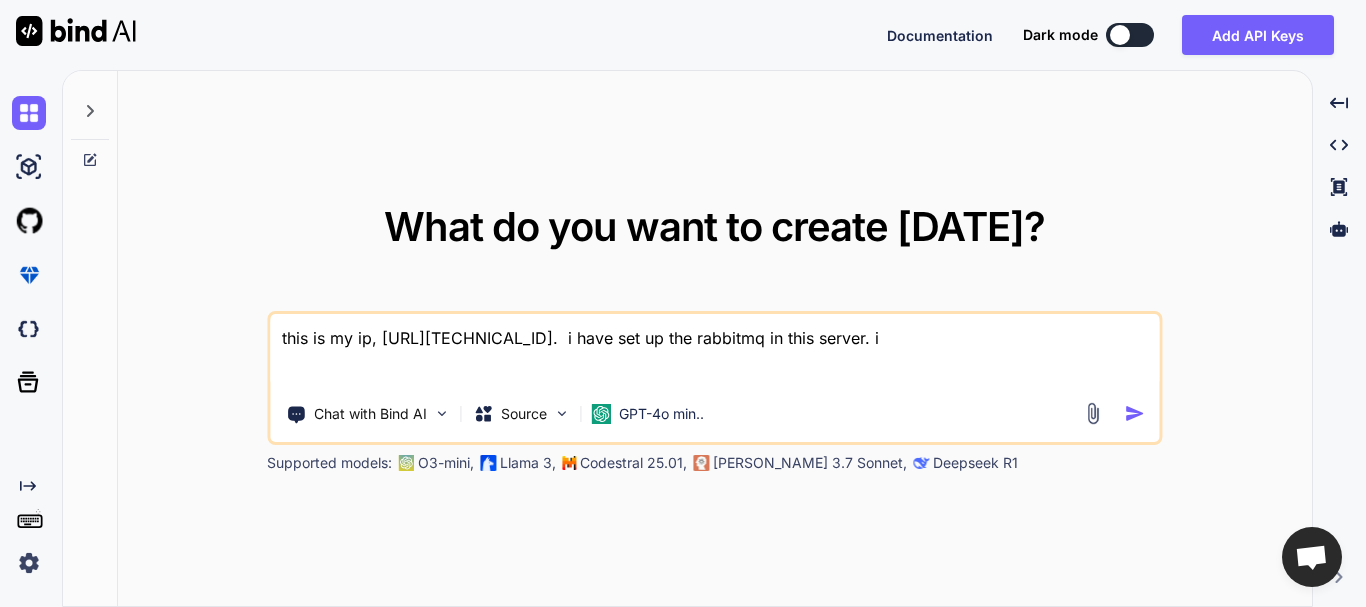 type on "this is my ip, [URL][TECHNICAL_ID].  i have set up the rabbitmq in this server. i" 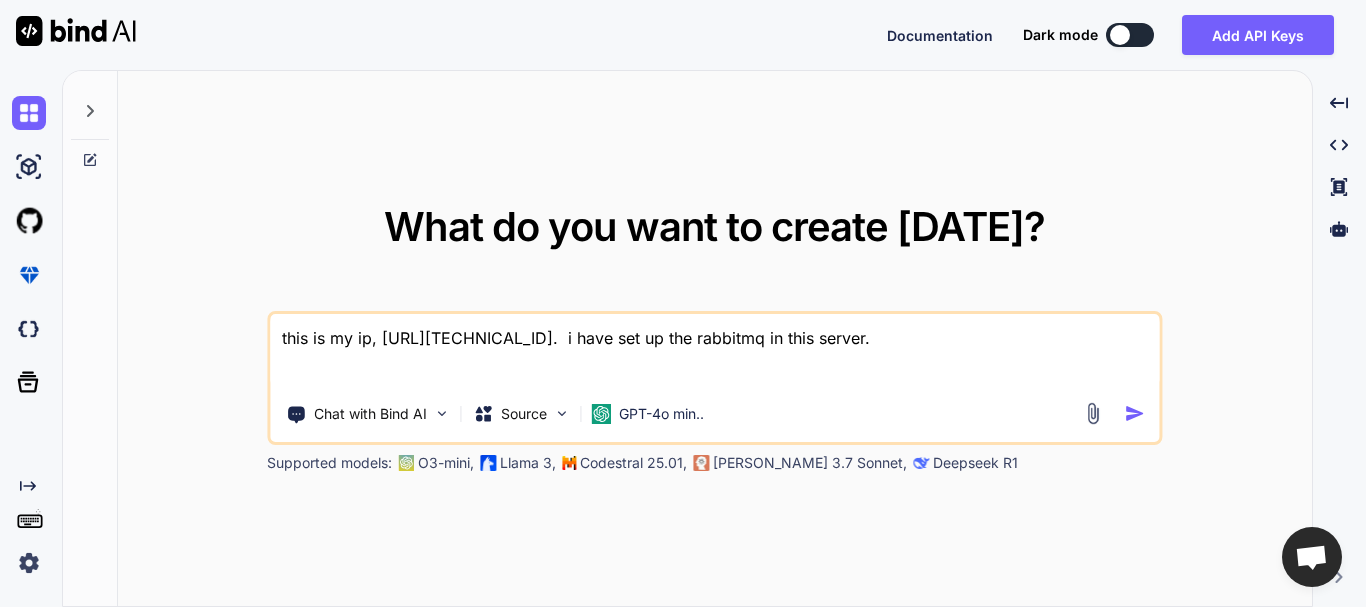 type on "this is my ip, [URL][TECHNICAL_ID].  i have set up the rabbitmq in this server." 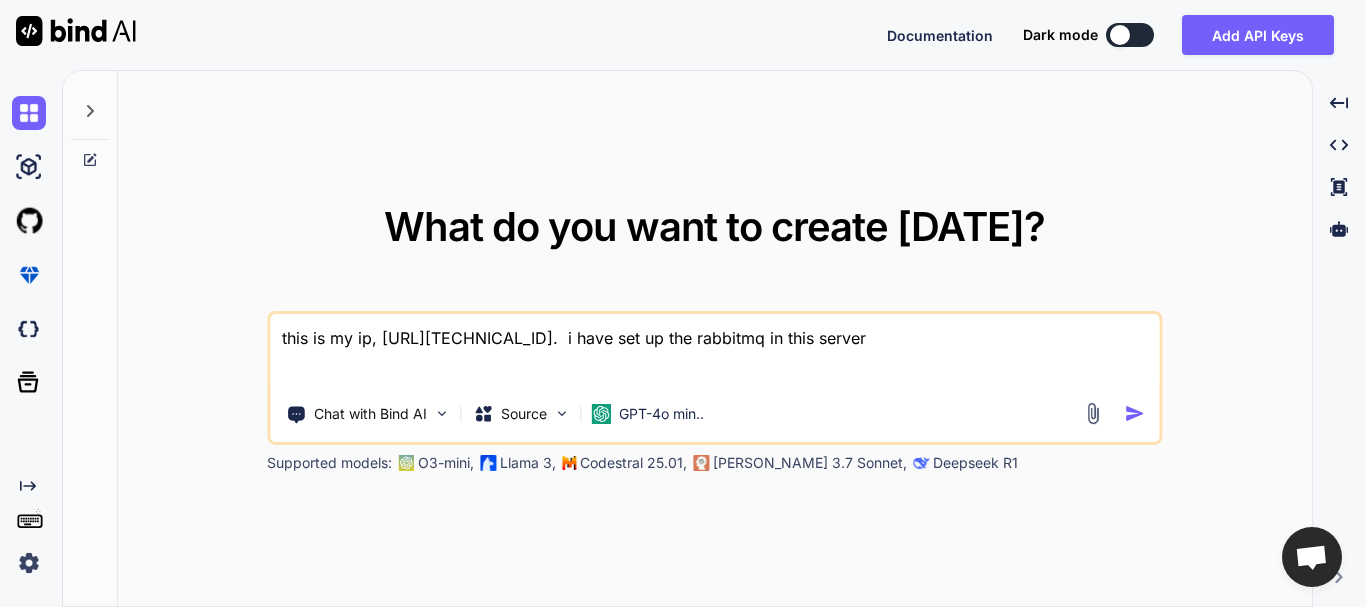 type on "this is my ip, [URL][TECHNICAL_ID].  i have set up the rabbitmq in this serve" 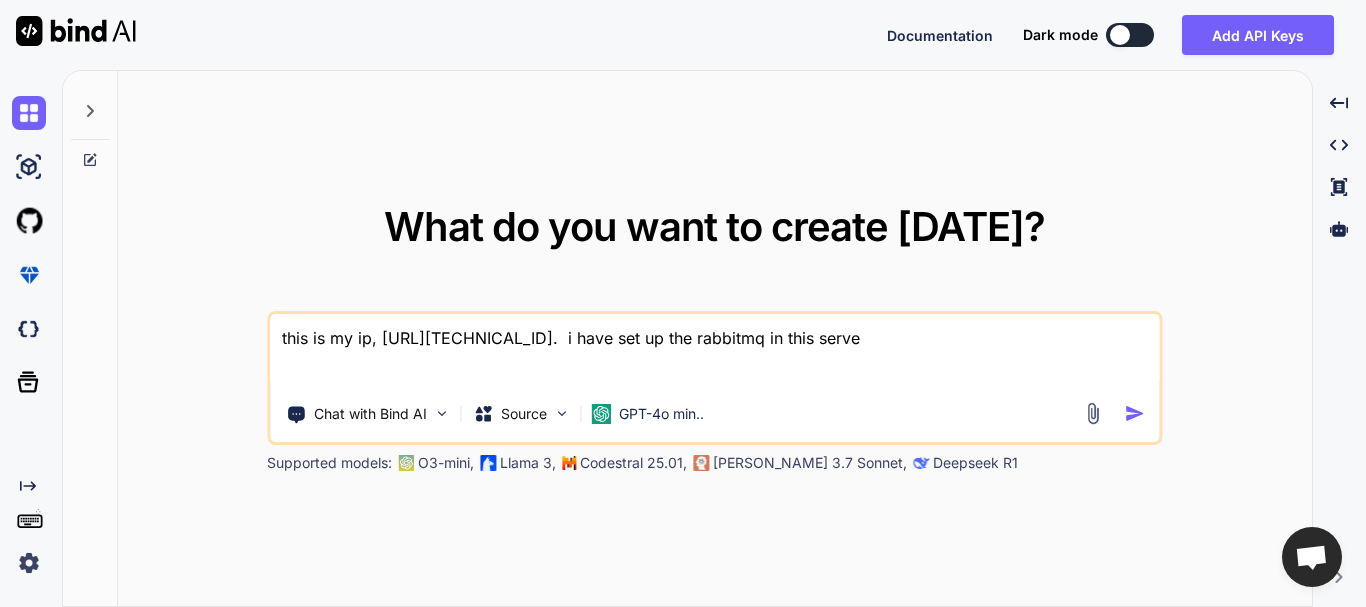 type on "this is my ip, [URL][TECHNICAL_ID].  i have set up the rabbitmq in this serv" 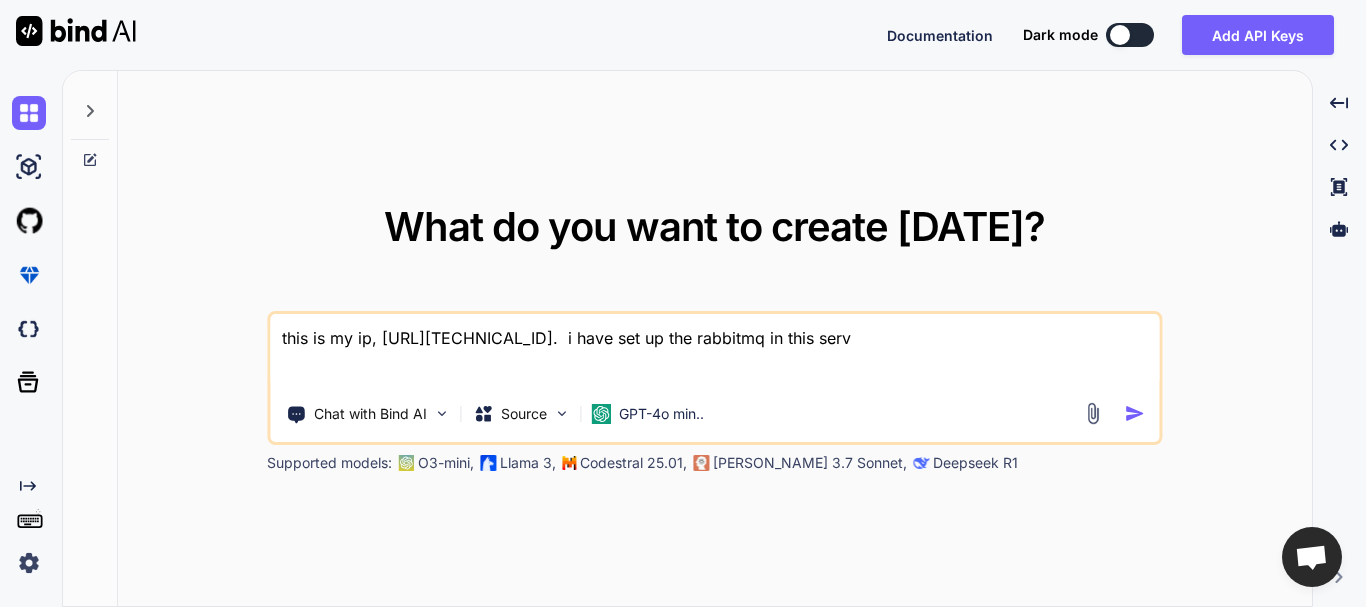 type on "this is my ip, [URL][TECHNICAL_ID].  i have set up the rabbitmq in this ser" 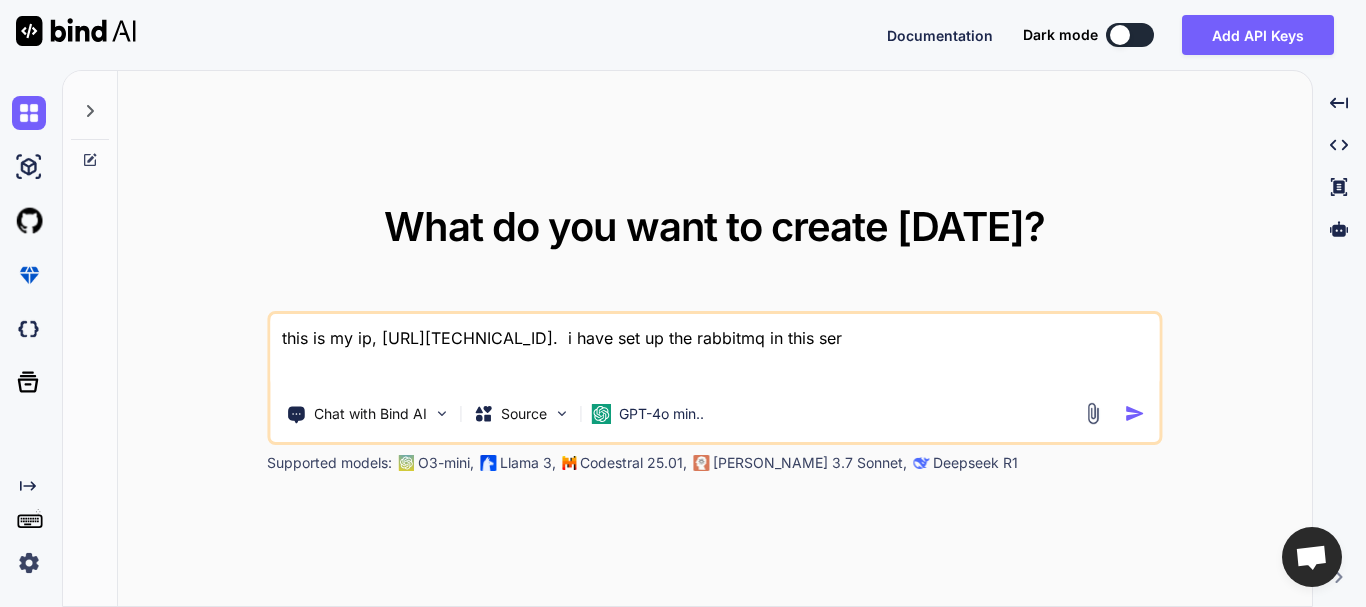 type on "this is my ip, [URL][TECHNICAL_ID].  i have set up the rabbitmq in this se" 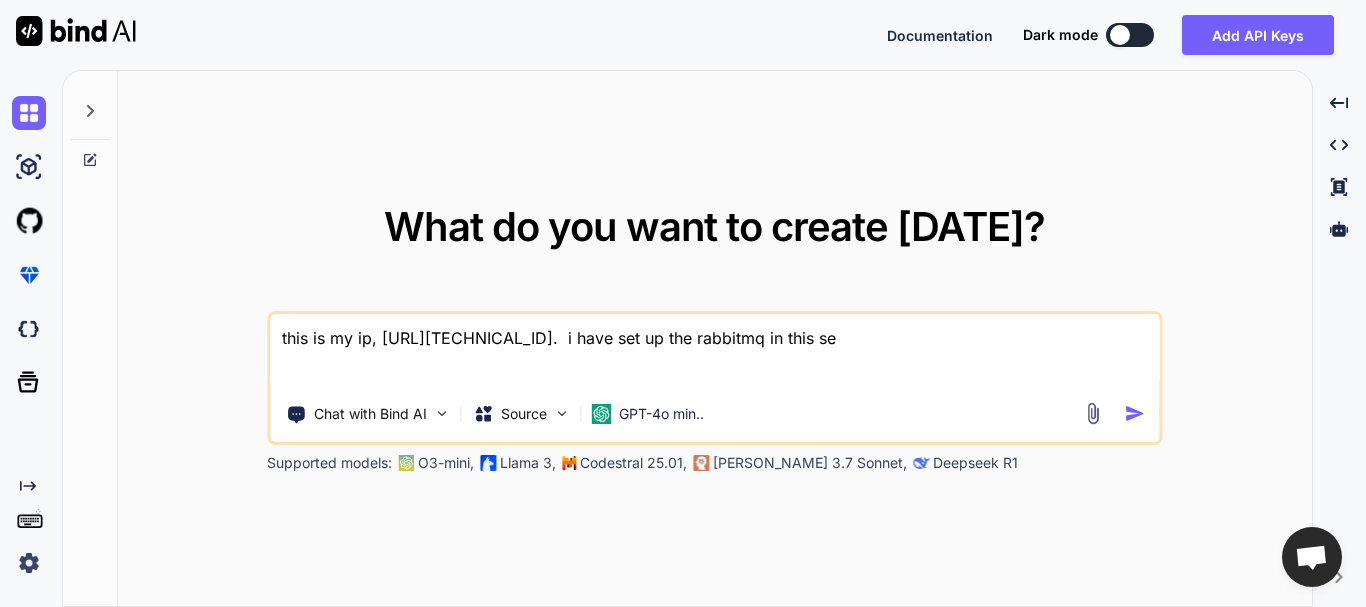 type on "this is my ip, [URL][TECHNICAL_ID].  i have set up the rabbitmq in this s" 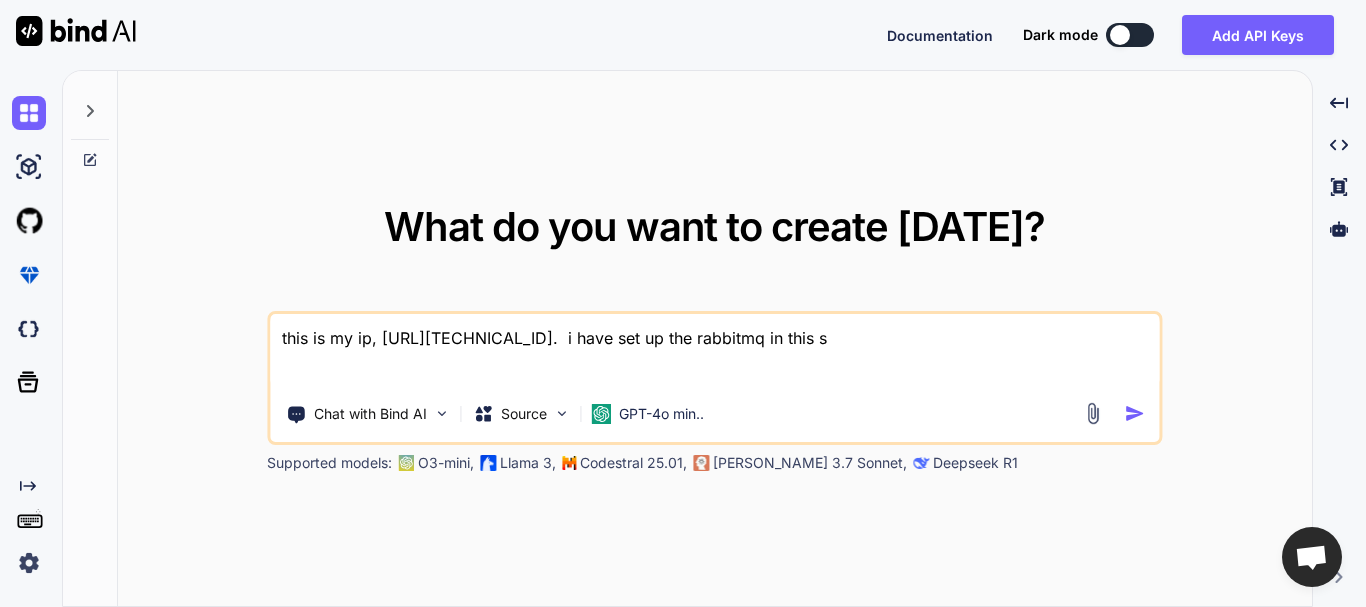 type on "x" 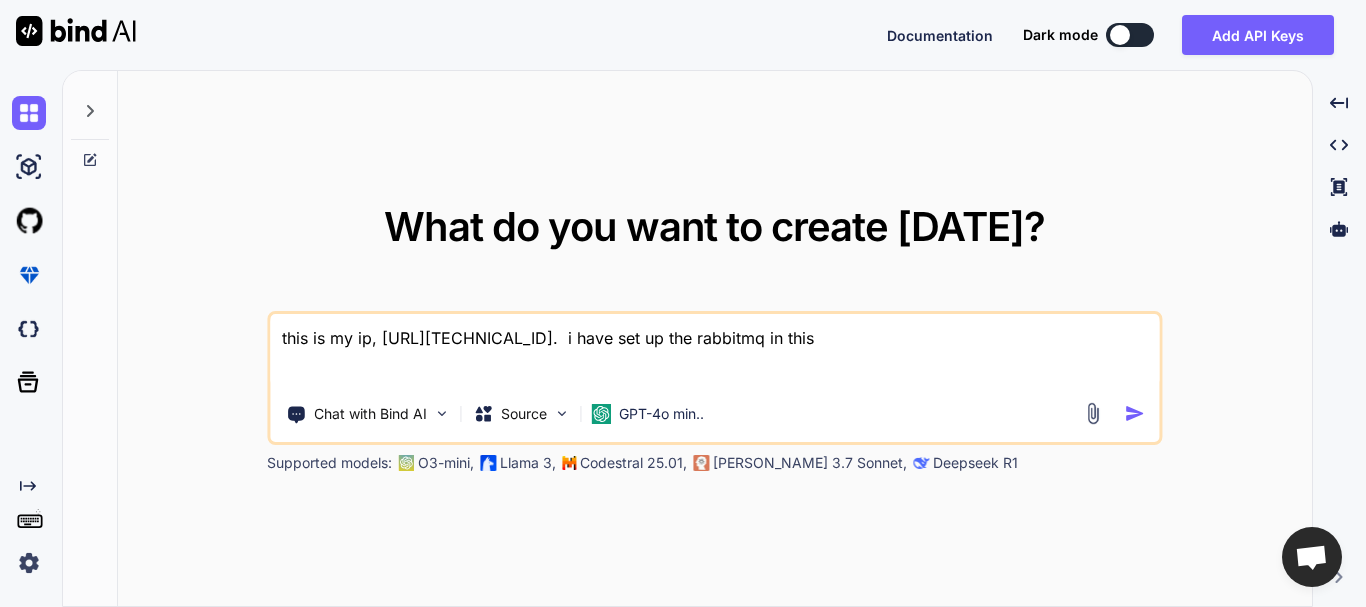type on "this is my ip, [URL][TECHNICAL_ID].  i have set up the rabbitmq in this" 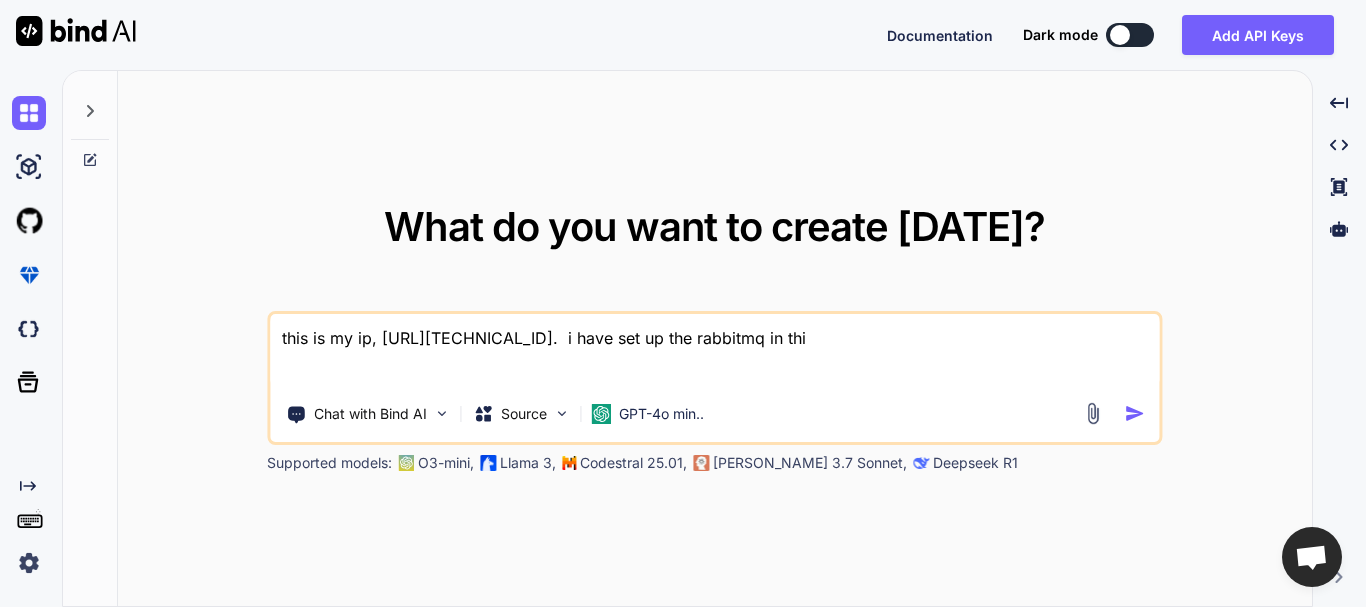 type on "this is my ip, [URL][TECHNICAL_ID].  i have set up the rabbitmq in th" 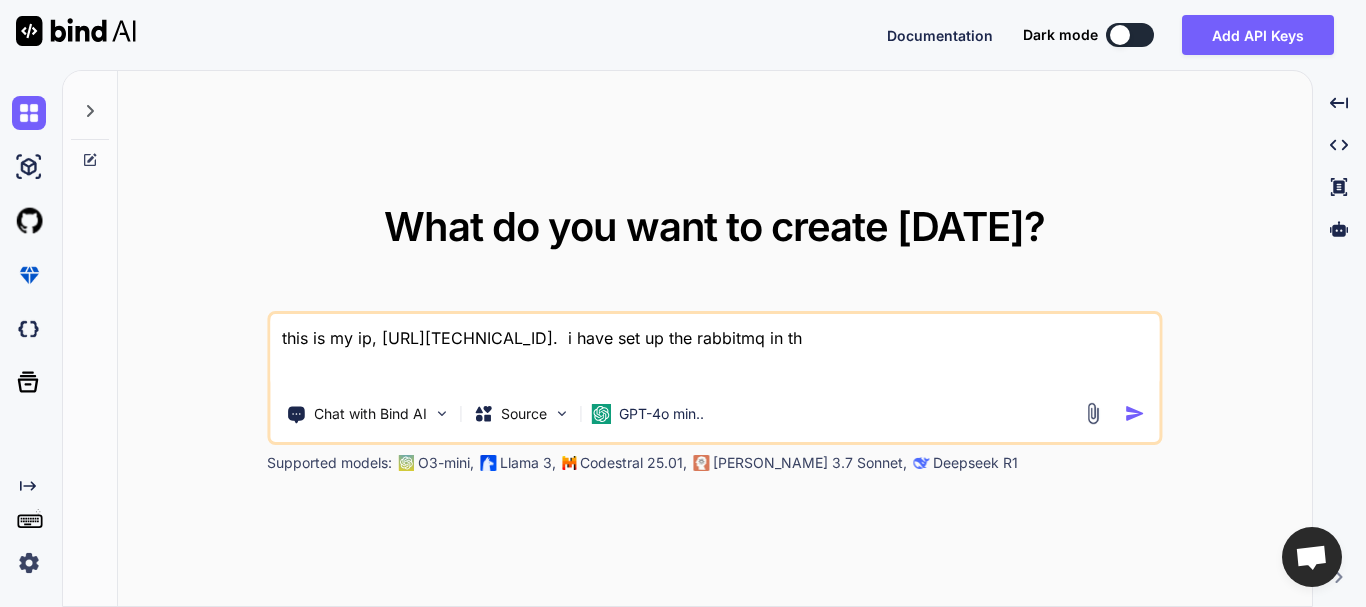 type on "this is my ip, [URL][TECHNICAL_ID].  i have set up the rabbitmq in t" 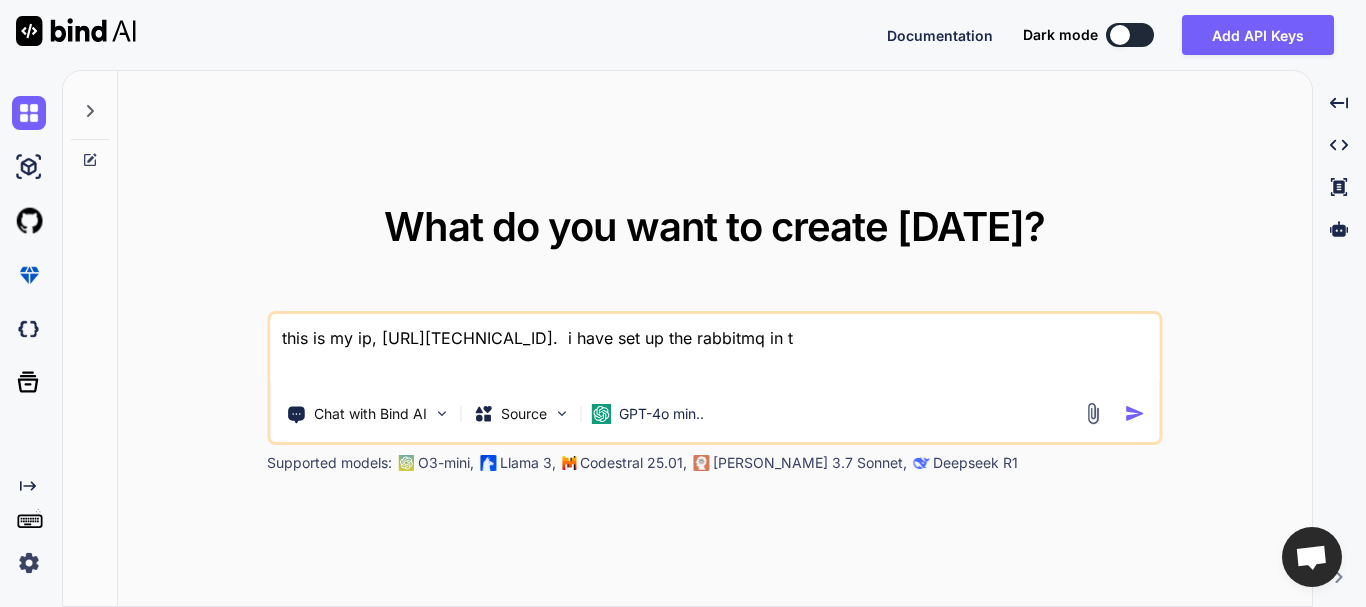 type on "this is my ip, [URL][TECHNICAL_ID].  i have set up the rabbitmq in" 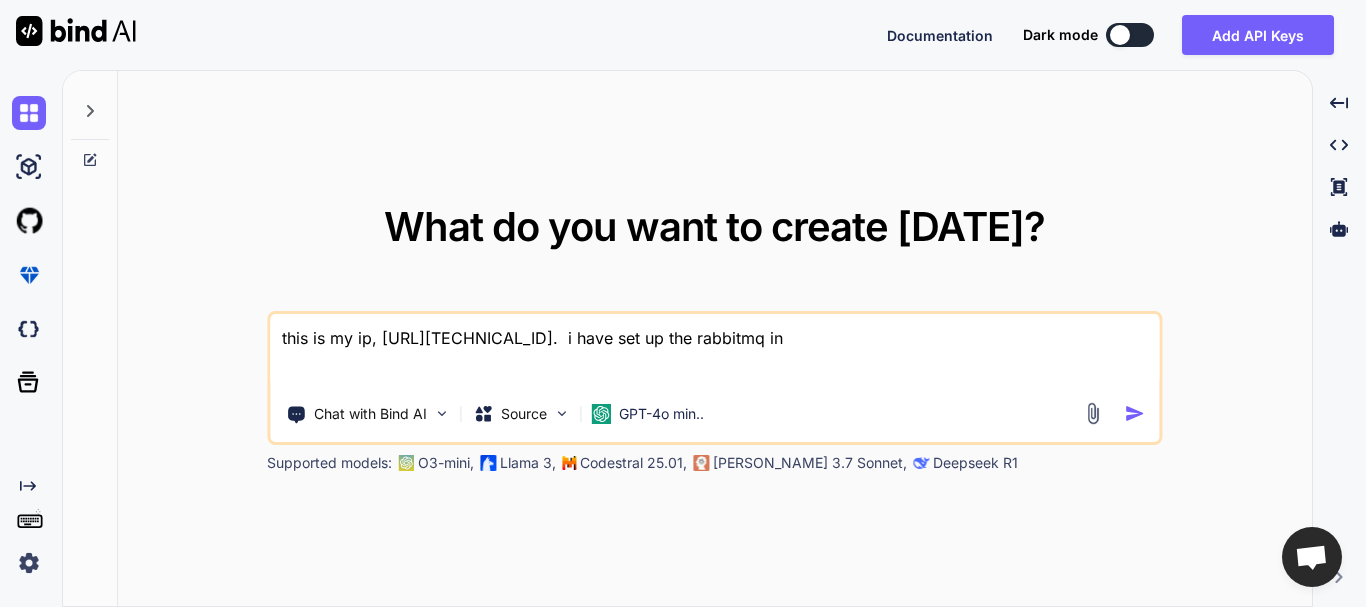 type on "this is my ip, [URL][TECHNICAL_ID].  i have set up the rabbitmq in" 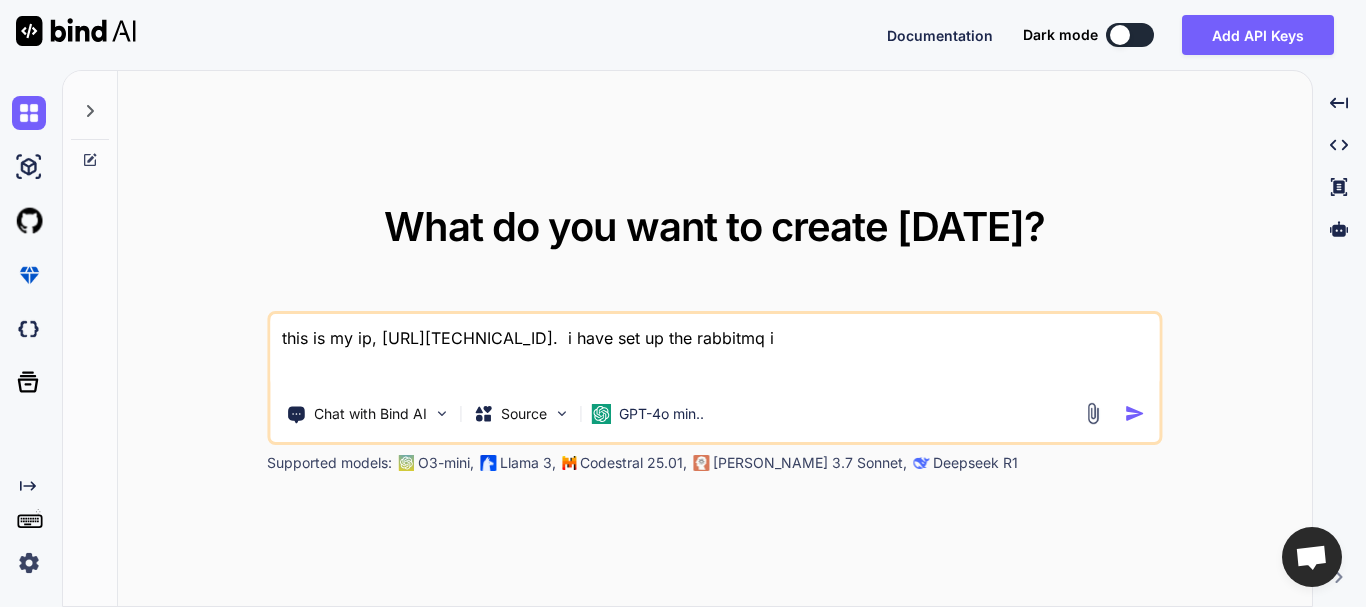 type on "this is my ip, [URL][TECHNICAL_ID].  i have set up the rabbitmq" 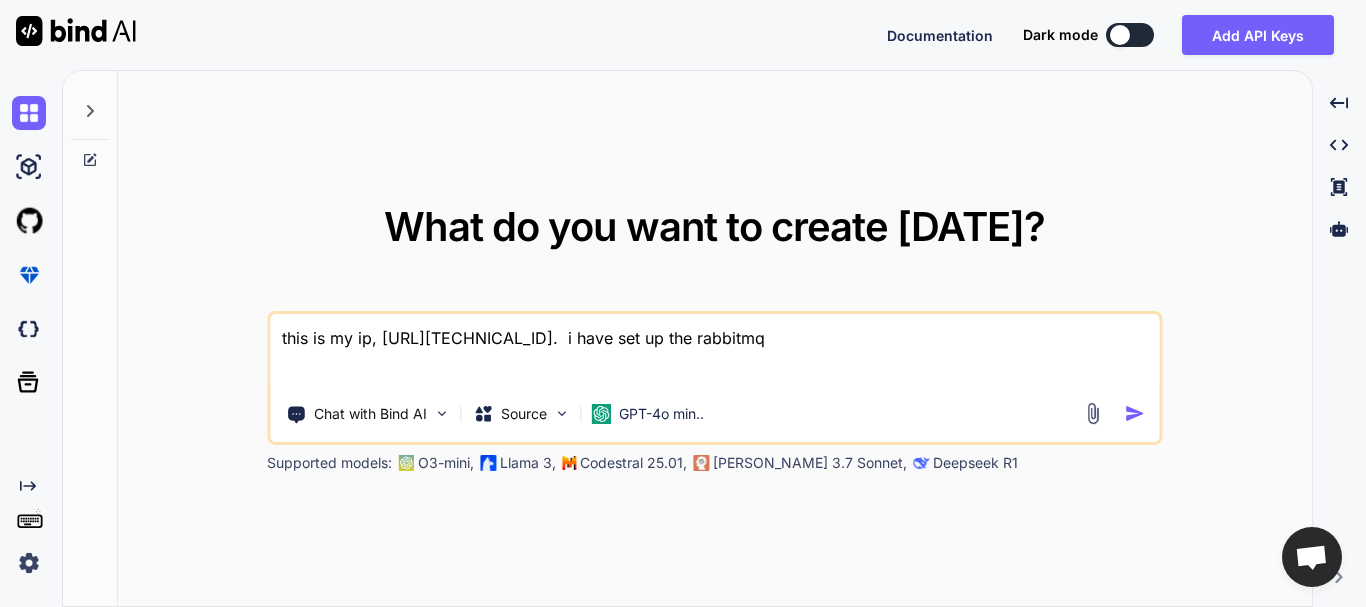 type on "this is my ip, [URL][TECHNICAL_ID].  i have set up the rabbitmq" 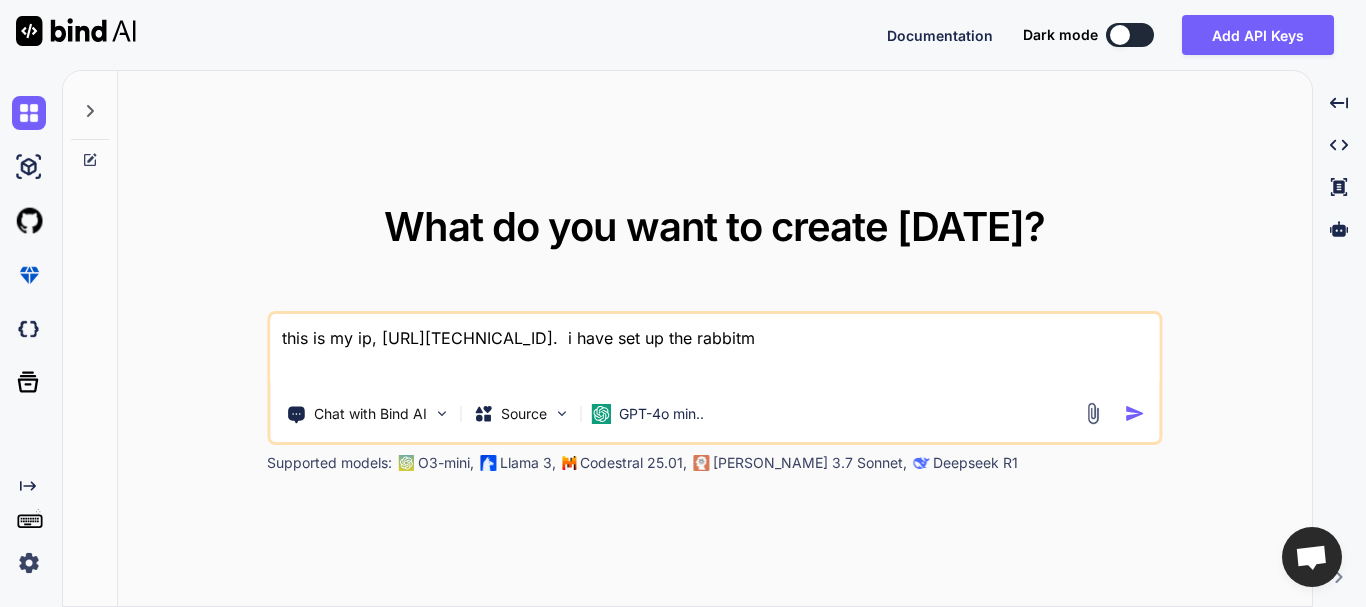 type on "this is my ip, [URL][TECHNICAL_ID].  i have set up the rabbit" 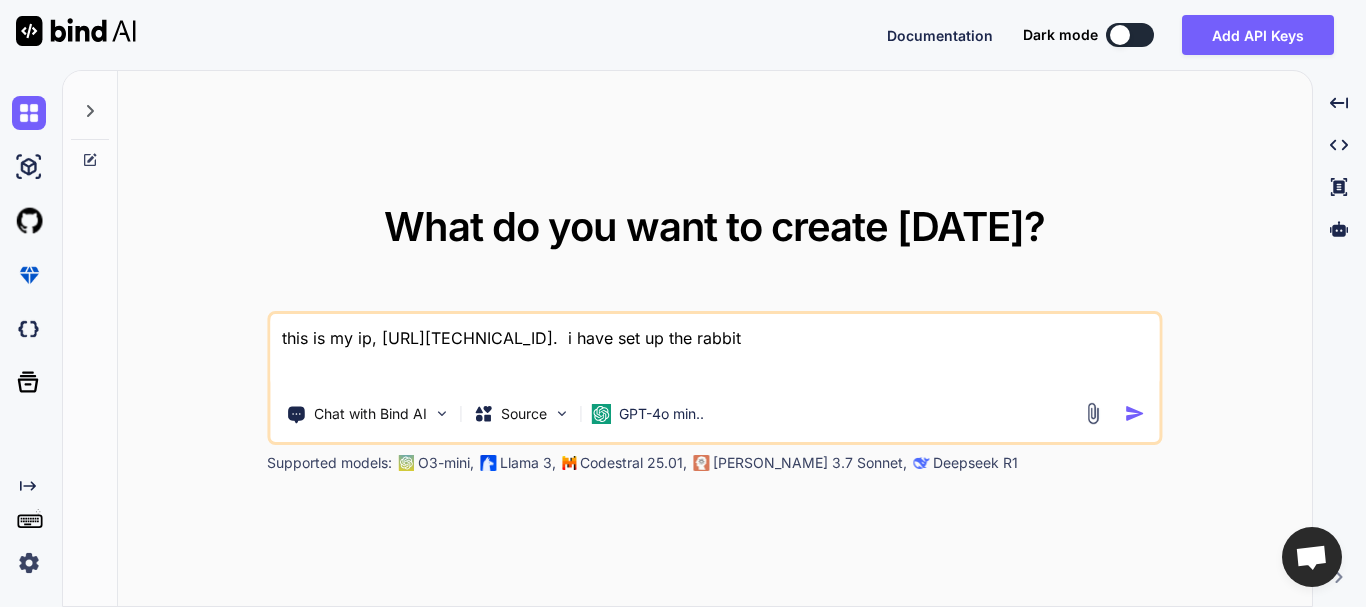 type on "this is my ip, [URL][TECHNICAL_ID].  i have set up the [DEMOGRAPHIC_DATA]" 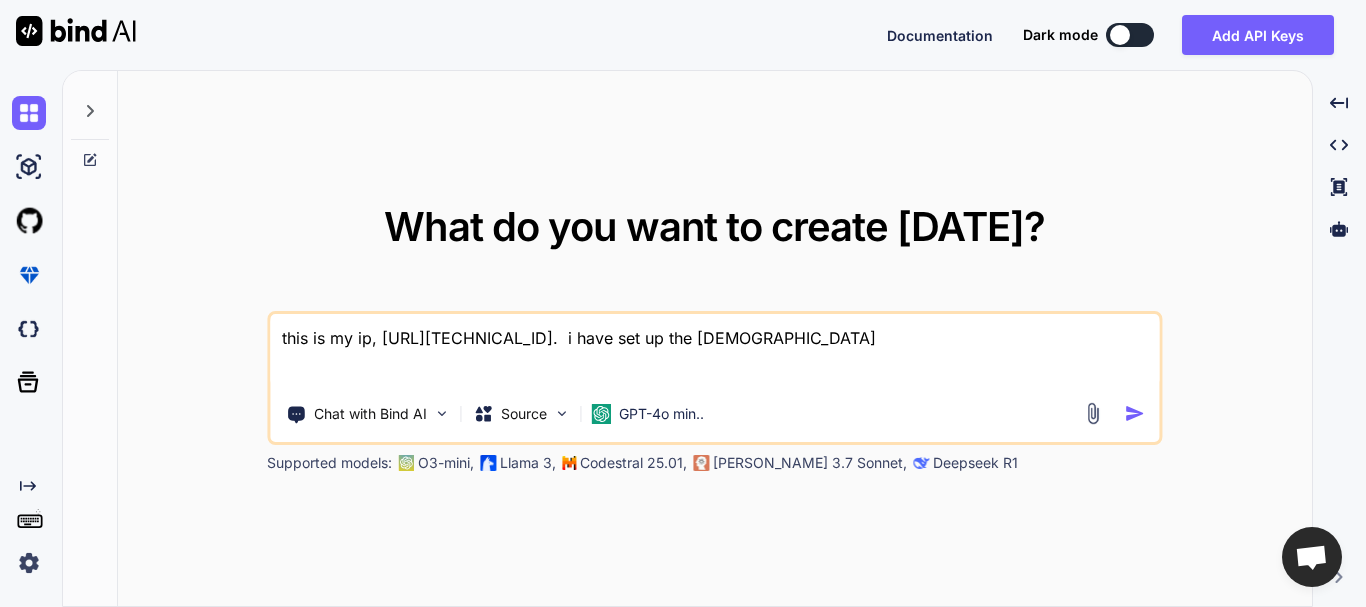 type on "this is my ip, [URL][TECHNICAL_ID].  i have set up the [PERSON_NAME]" 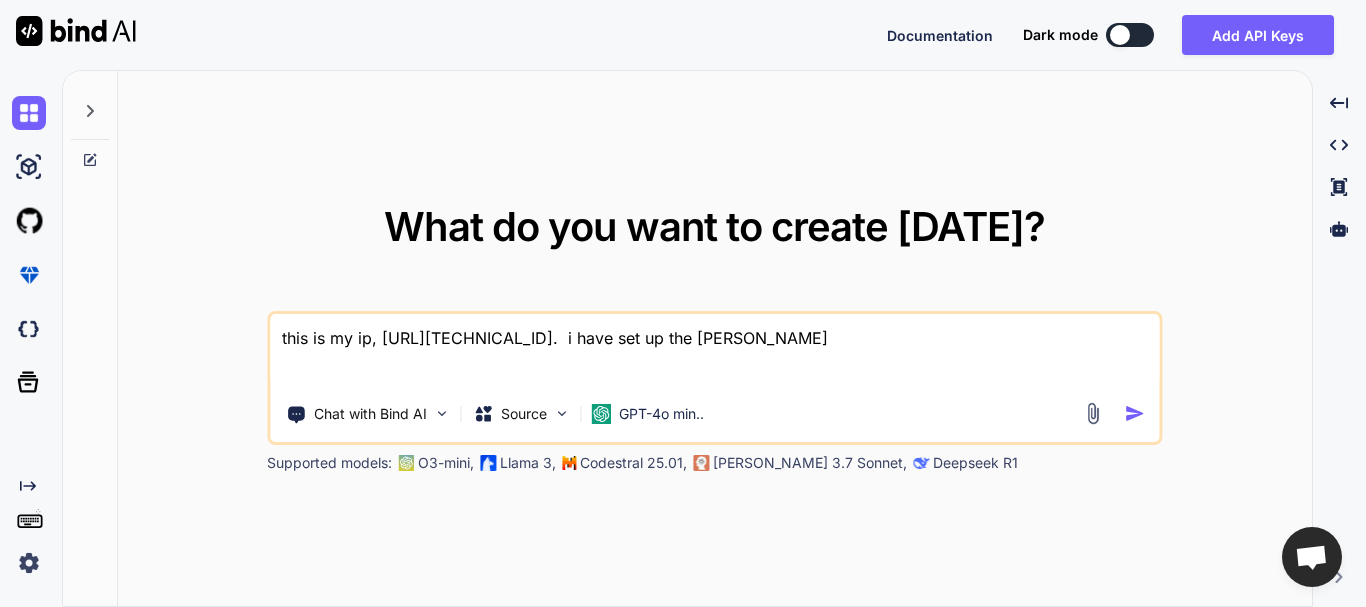 type on "this is my ip, [URL][TECHNICAL_ID].  i have set up the rab" 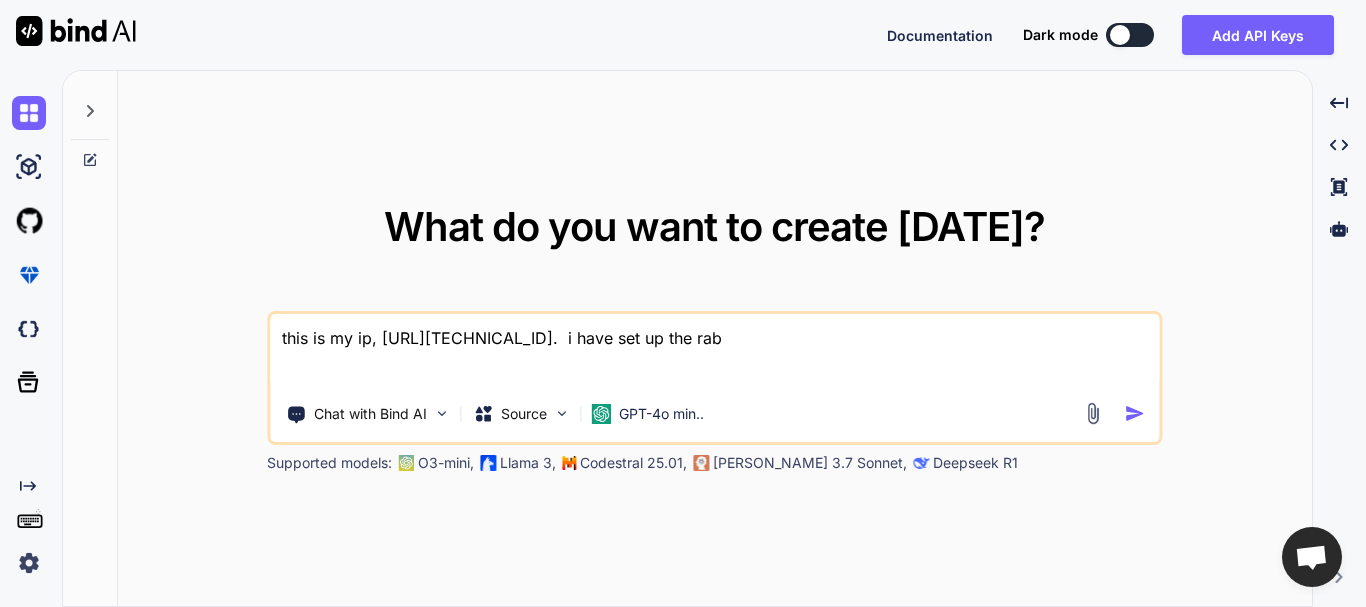 type on "this is my ip, [URL][TECHNICAL_ID].  i have set up the ra" 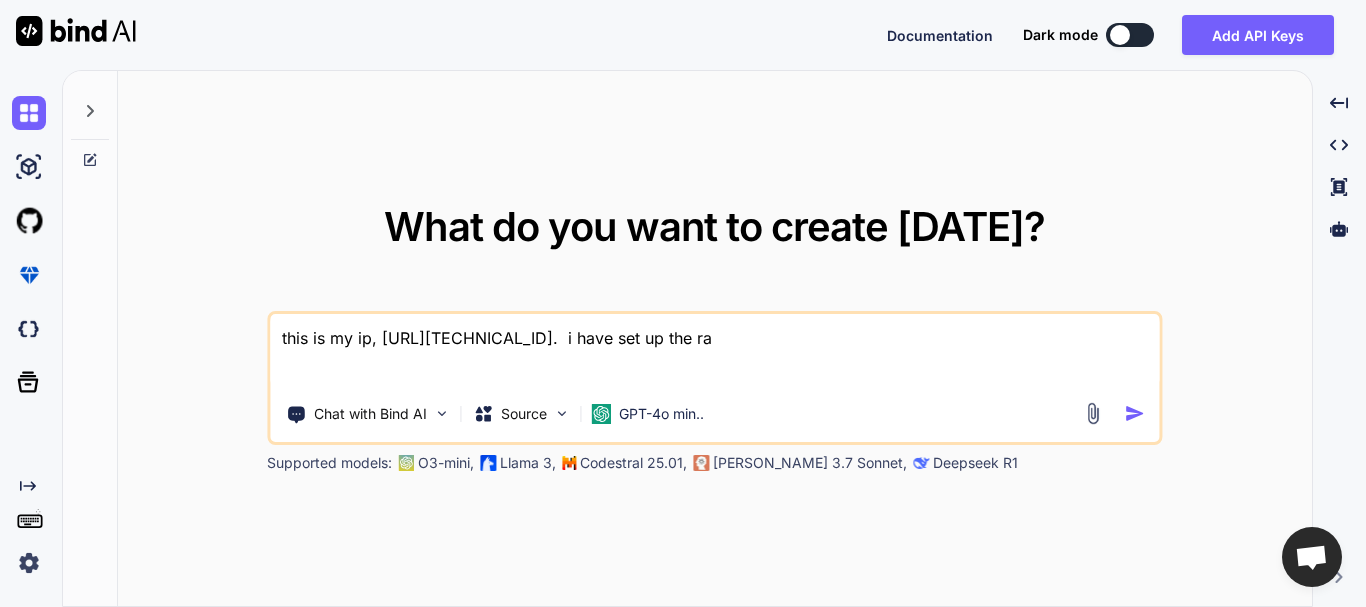 type on "this is my ip, [URL][TECHNICAL_ID].  i have set up the r" 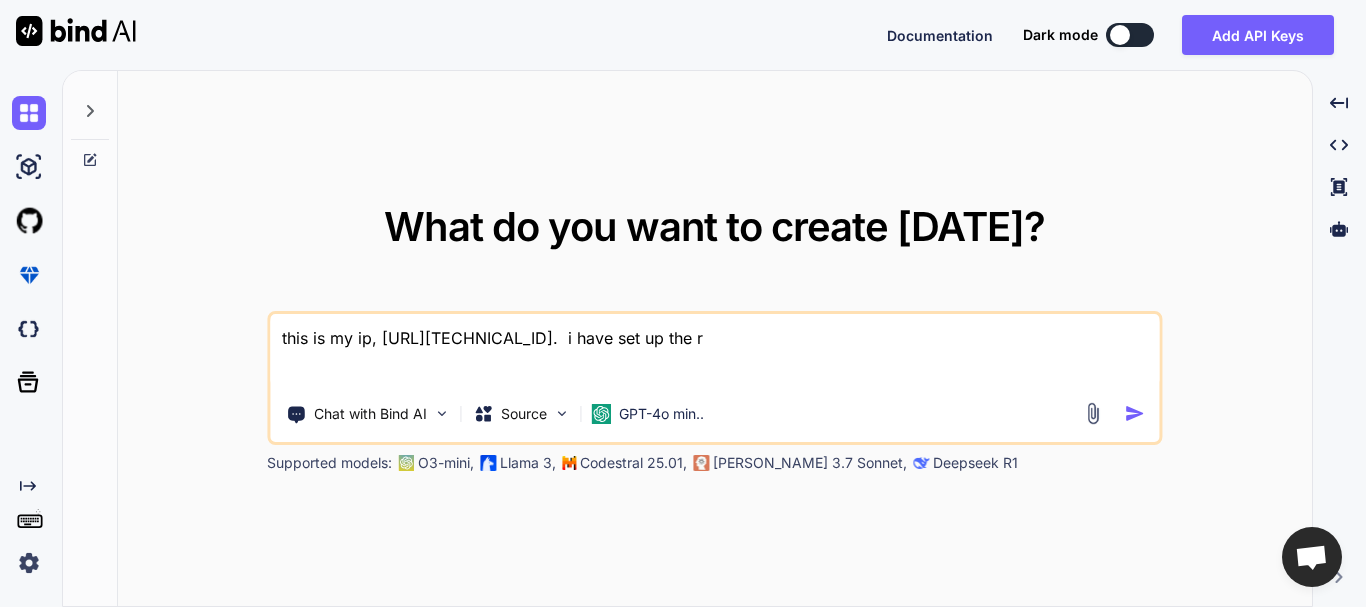 type on "this is my ip, [URL][TECHNICAL_ID].  i have set up the" 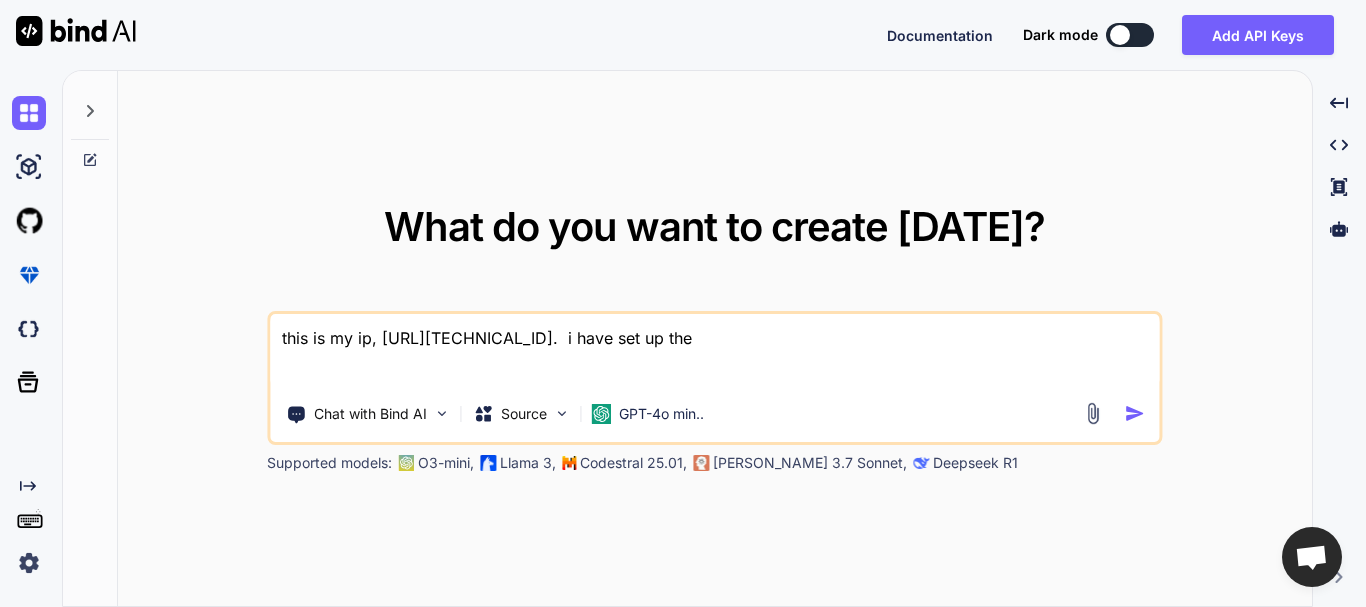 type on "this is my ip, [URL][TECHNICAL_ID].  i have set up the" 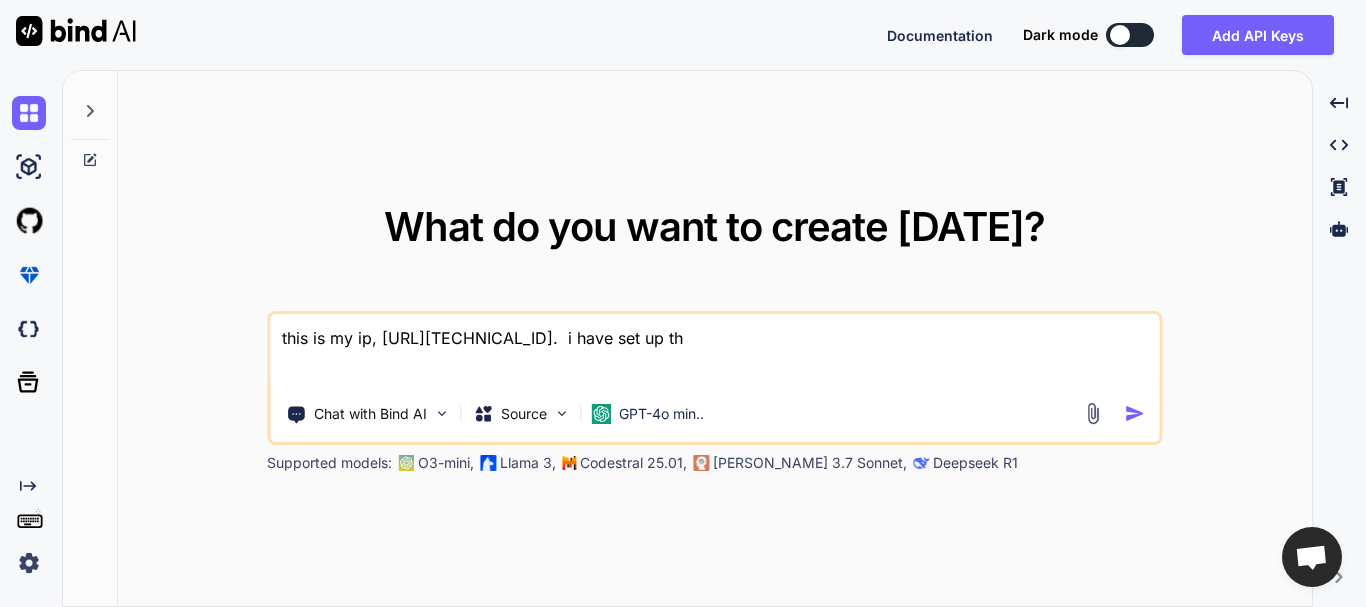 type on "this is my ip, [URL][TECHNICAL_ID].  i have set up t" 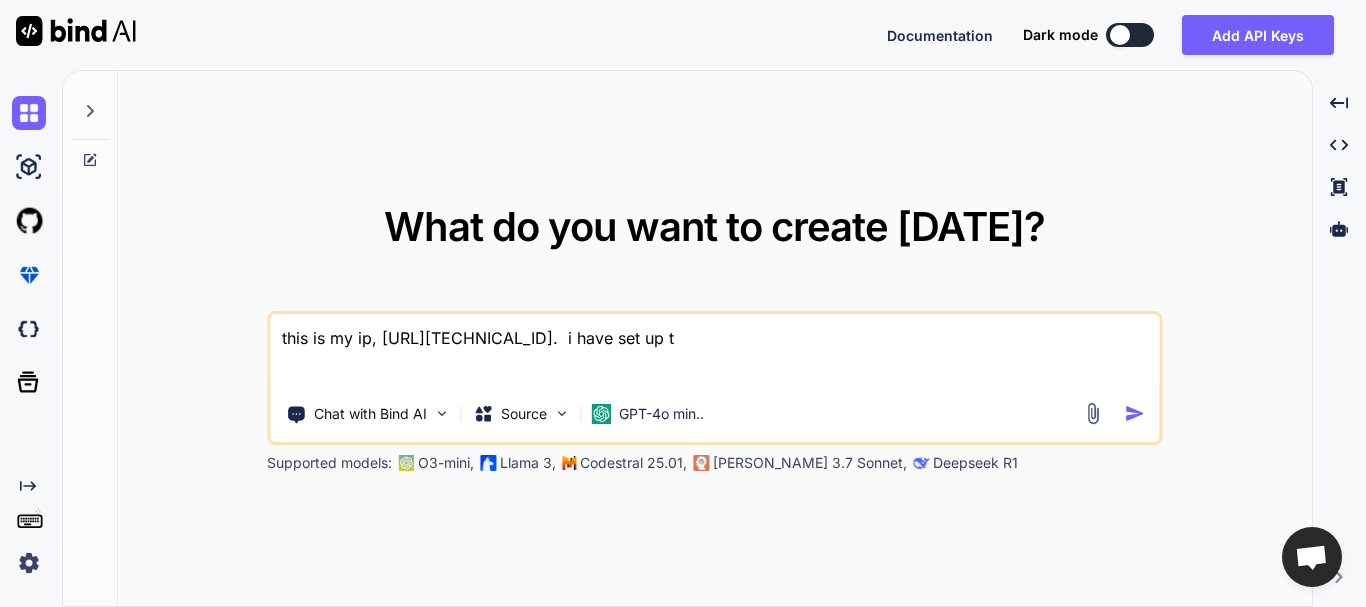 type on "x" 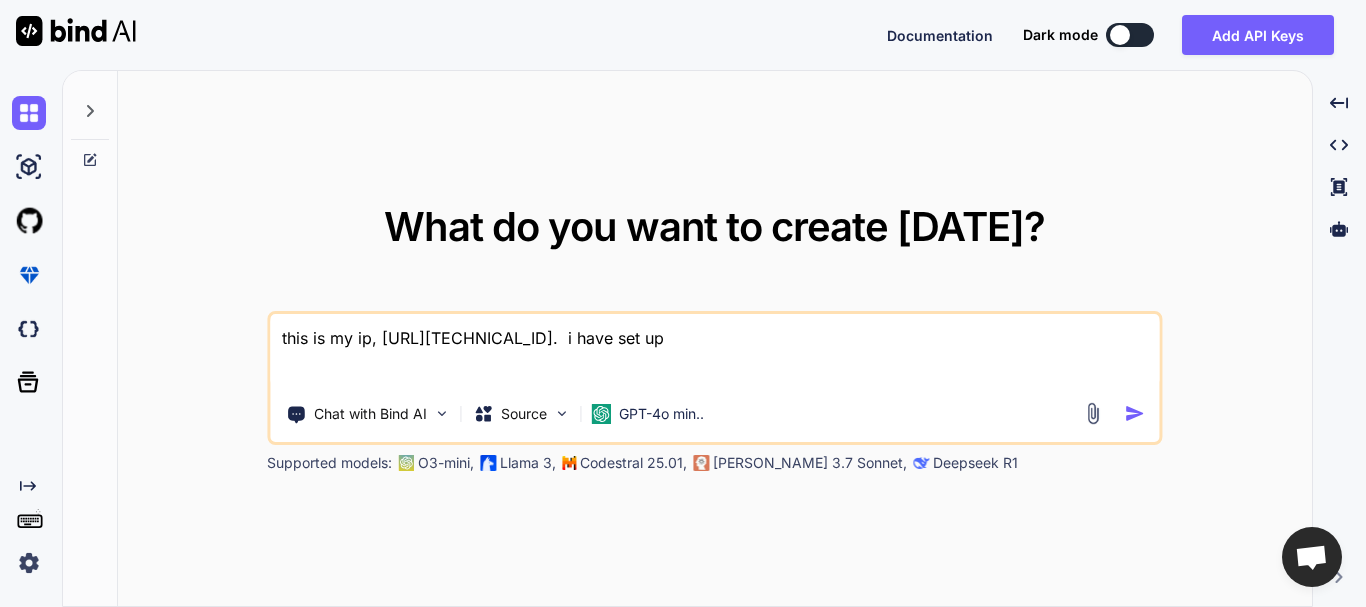 type on "this is my ip, [URL][TECHNICAL_ID].  i have set up" 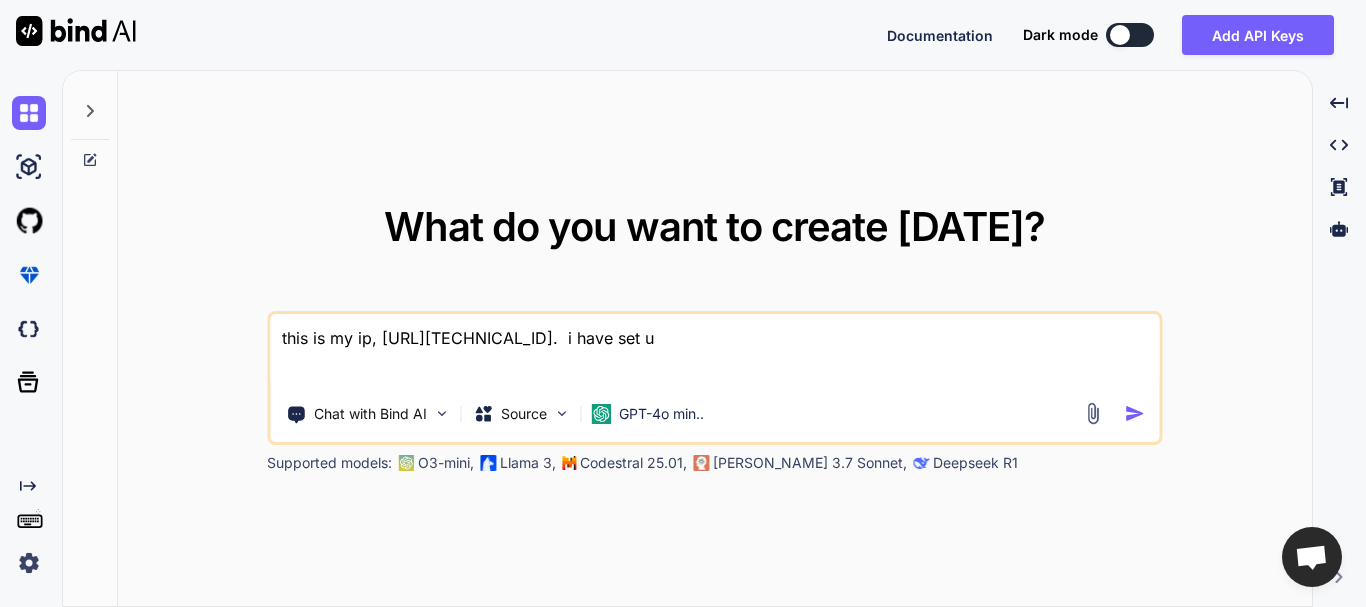 type on "this is my ip, [URL][TECHNICAL_ID].  i have set" 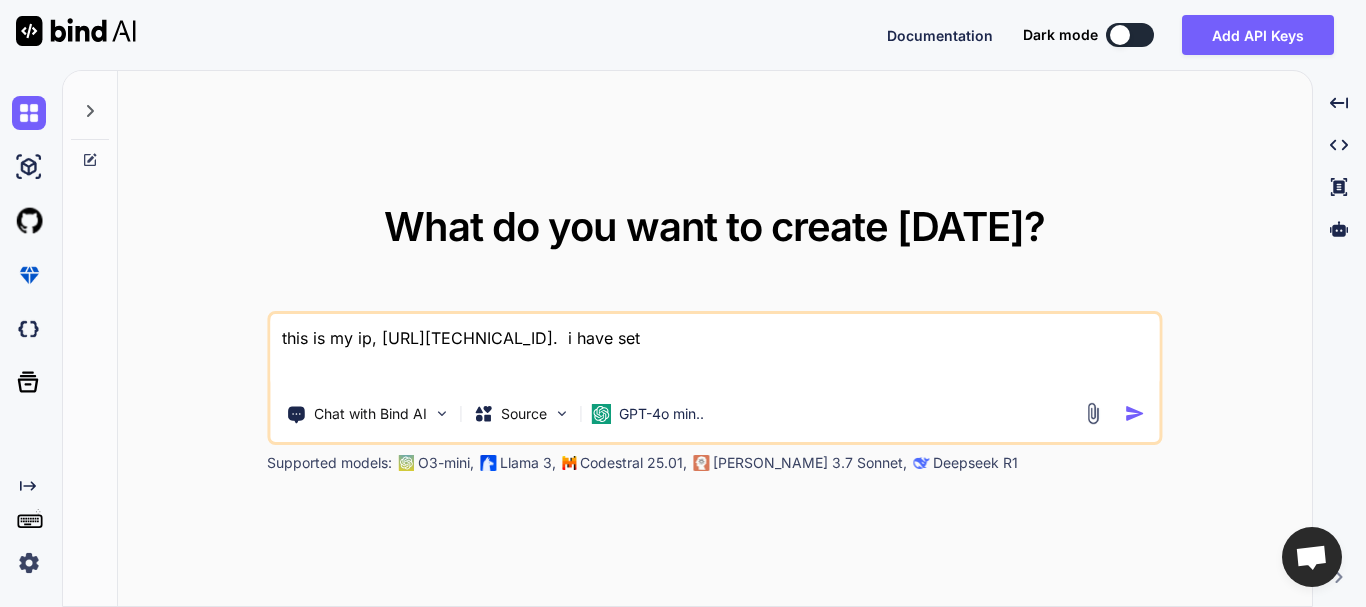 type on "this is my ip, [URL][TECHNICAL_ID].  i have set" 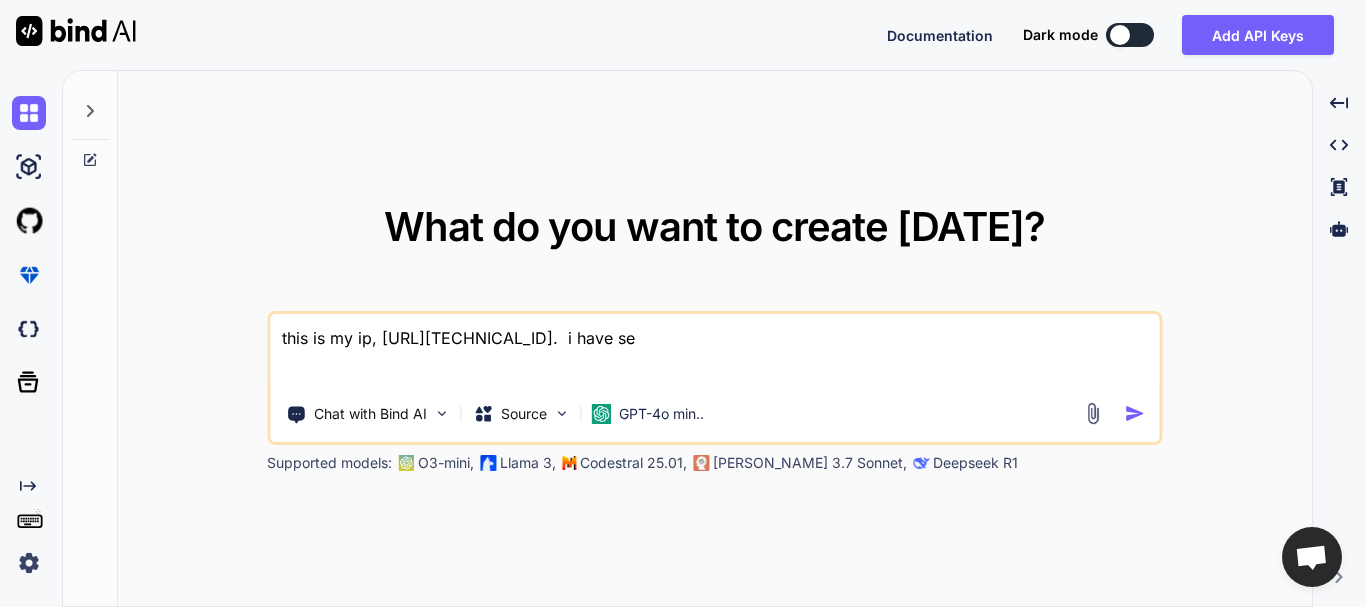 type on "this is my ip, [URL][TECHNICAL_ID].  i have s" 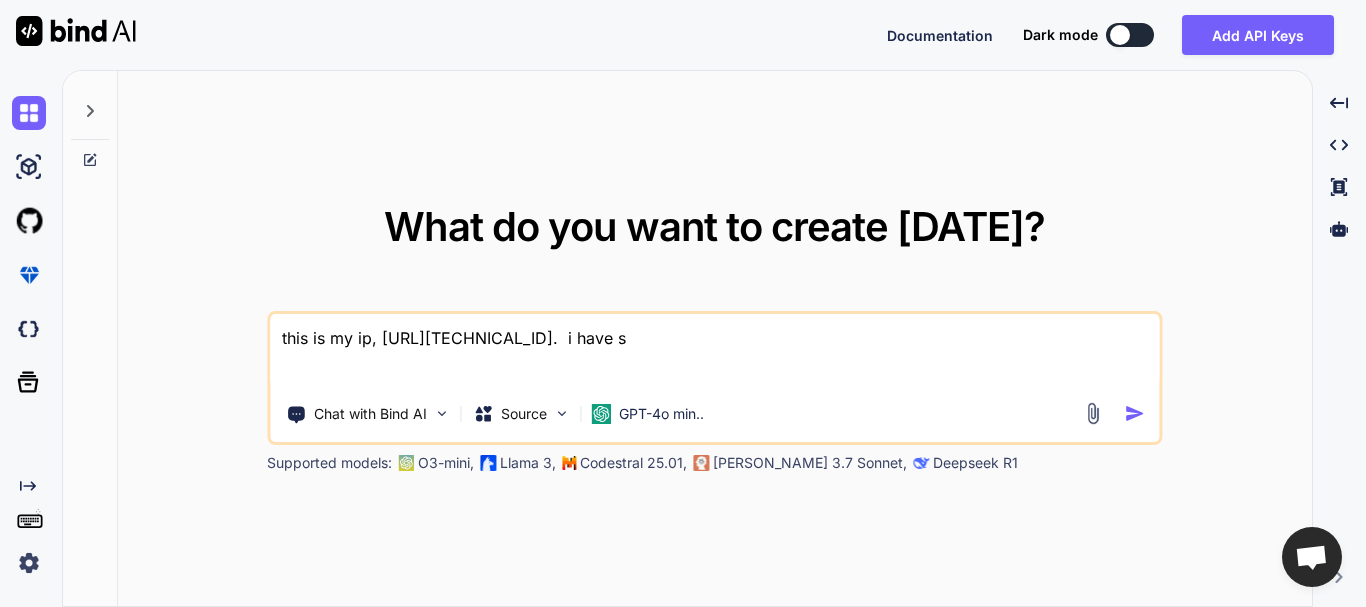 type on "this is my ip, [URL][TECHNICAL_ID].  i have" 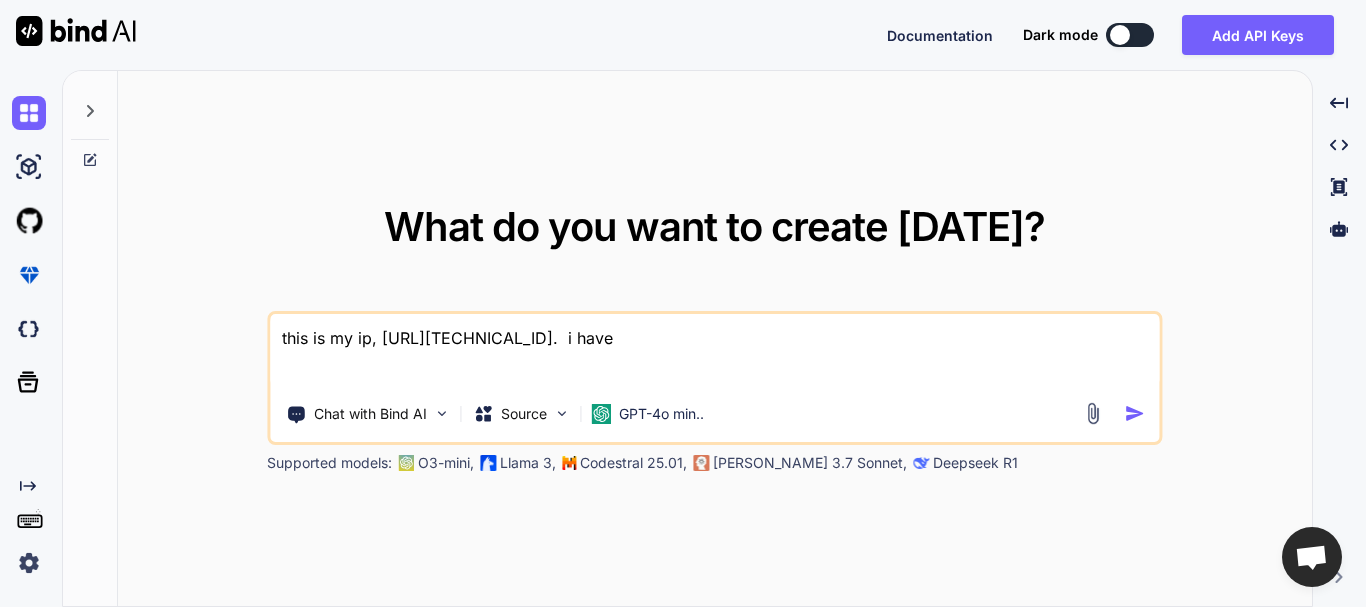 type on "this is my ip, [URL][TECHNICAL_ID].  i have" 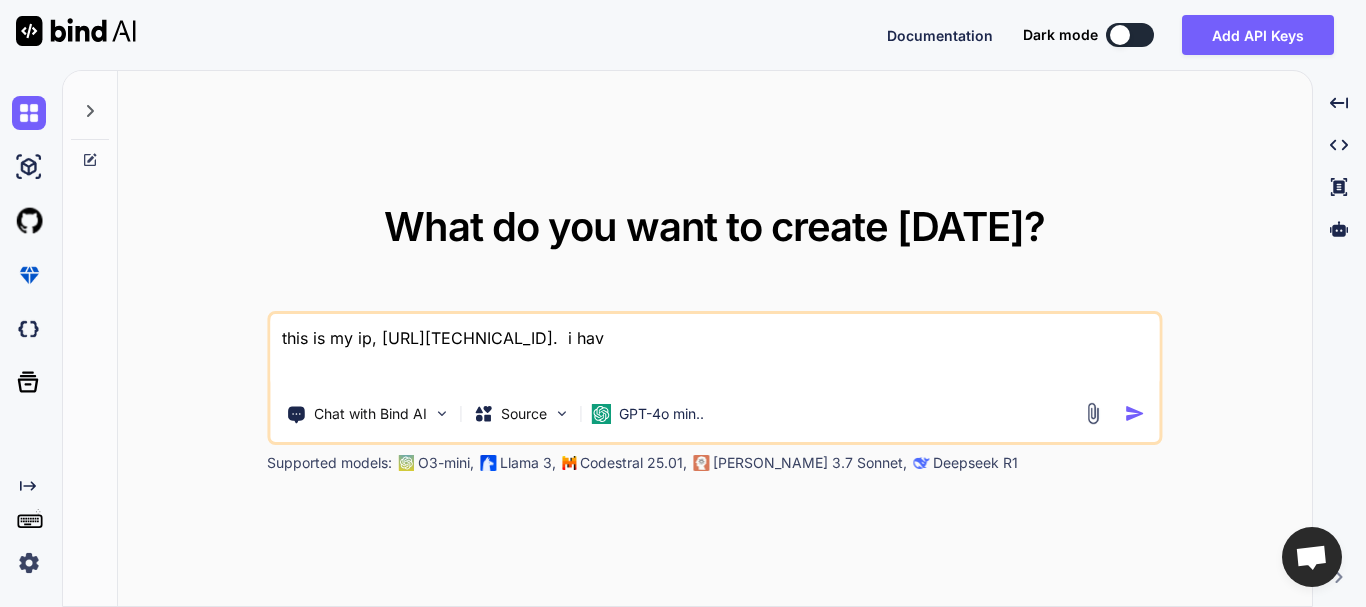 type on "this is my ip, [URL][TECHNICAL_ID].  i ha" 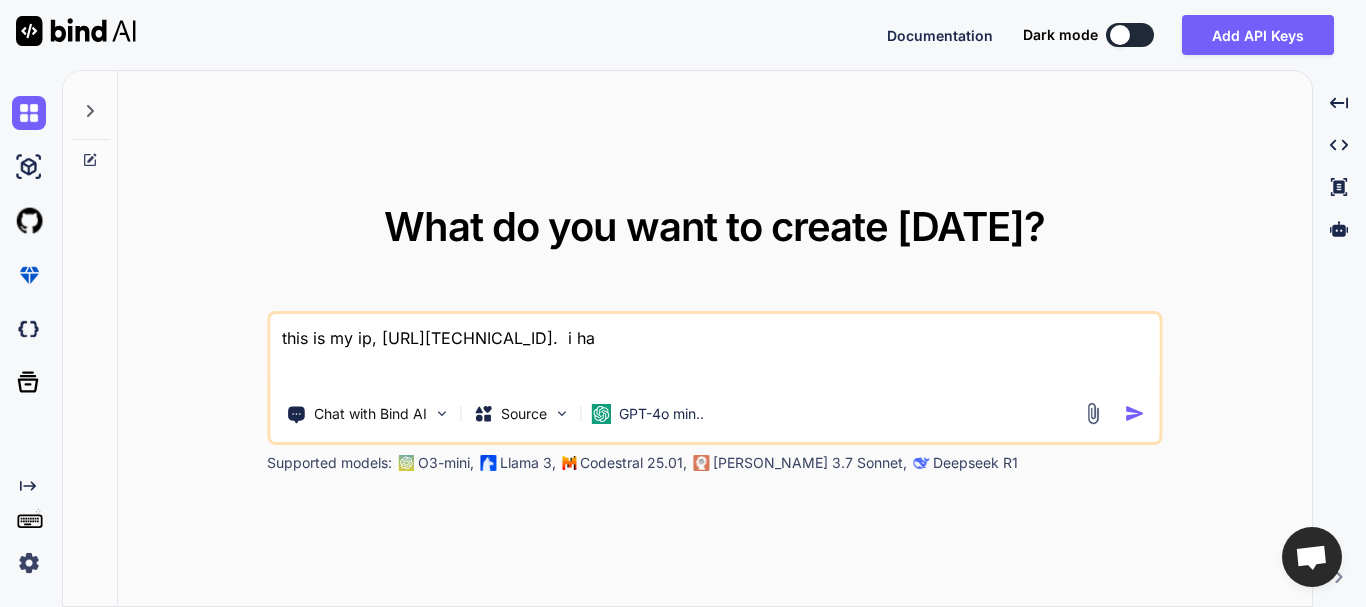 type on "this is my ip, [URL][TECHNICAL_ID].  i h" 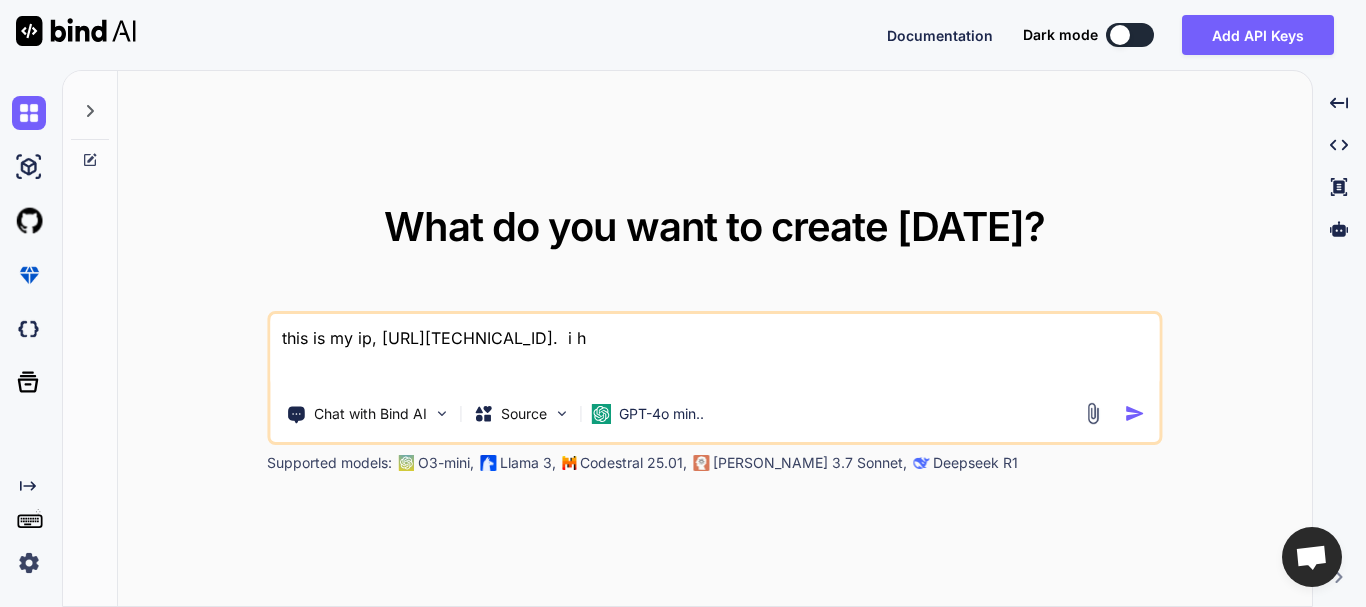 type on "this is my ip, [URL][TECHNICAL_ID].  i" 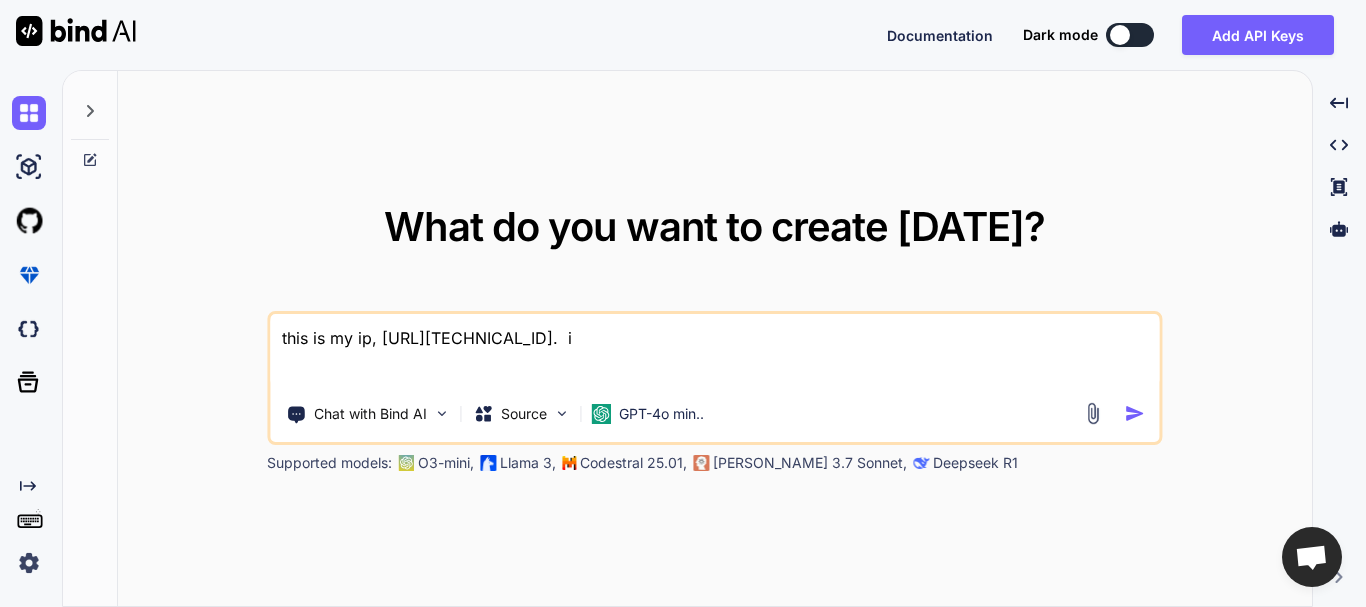 type on "this is my ip, [URL][TECHNICAL_ID].  i" 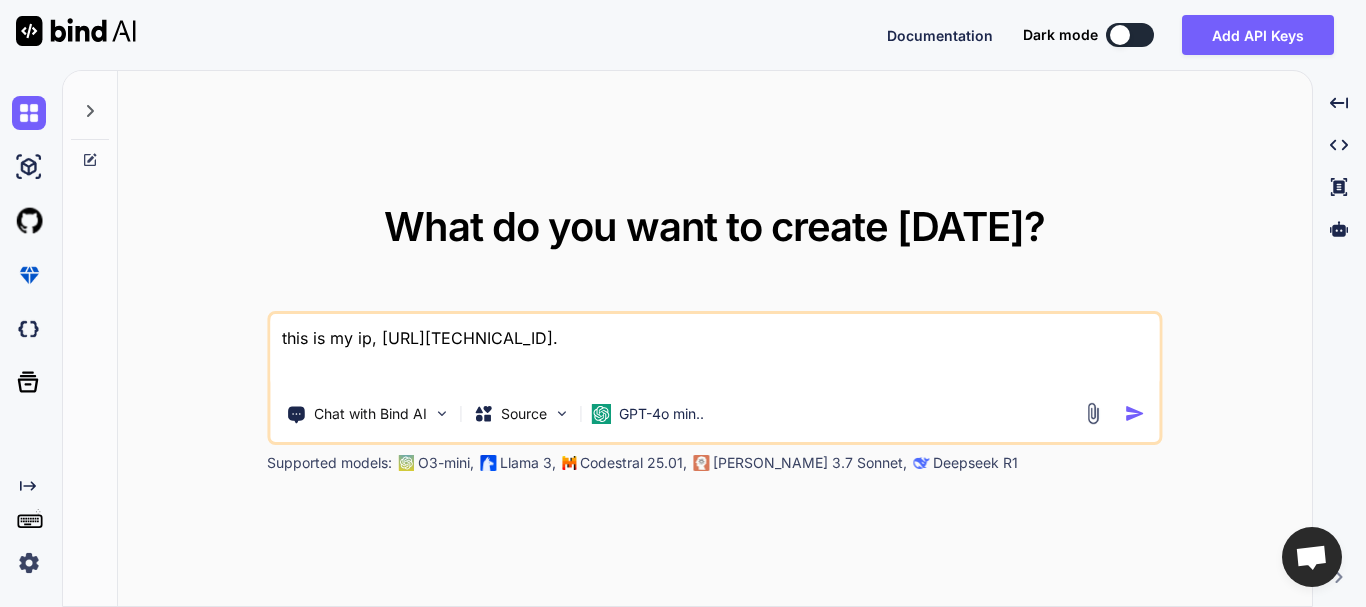 type on "this is my ip, [URL][TECHNICAL_ID]." 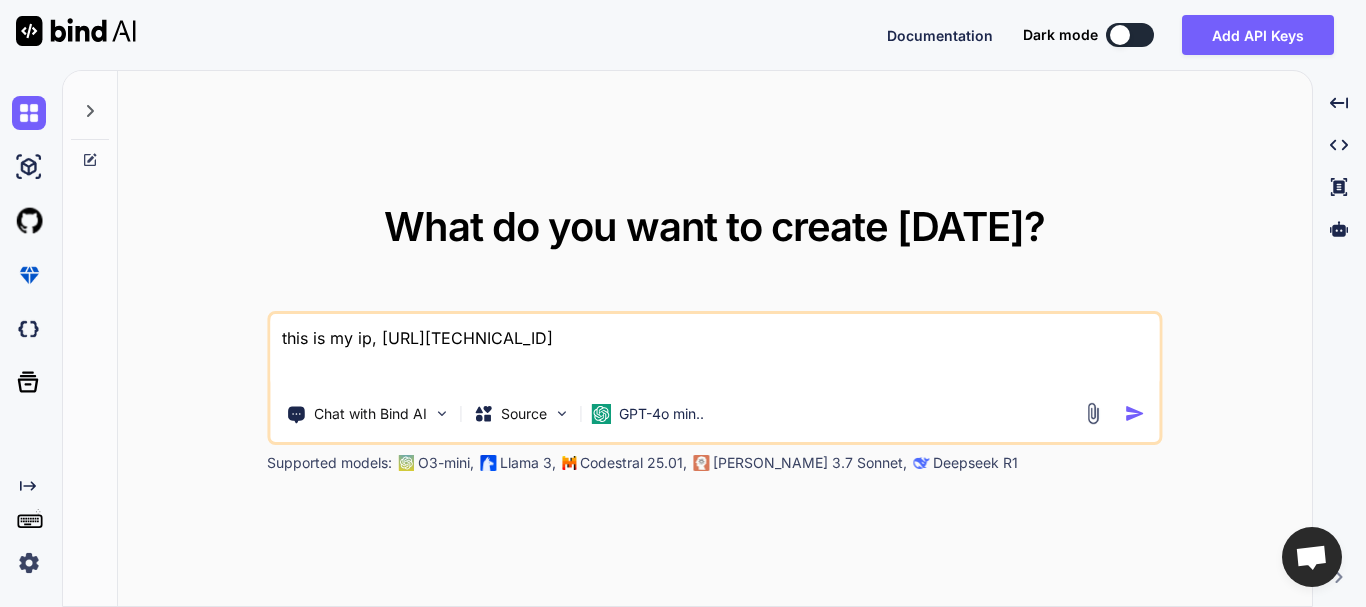 type on "this is my ip, [URL][TECHNICAL_ID]" 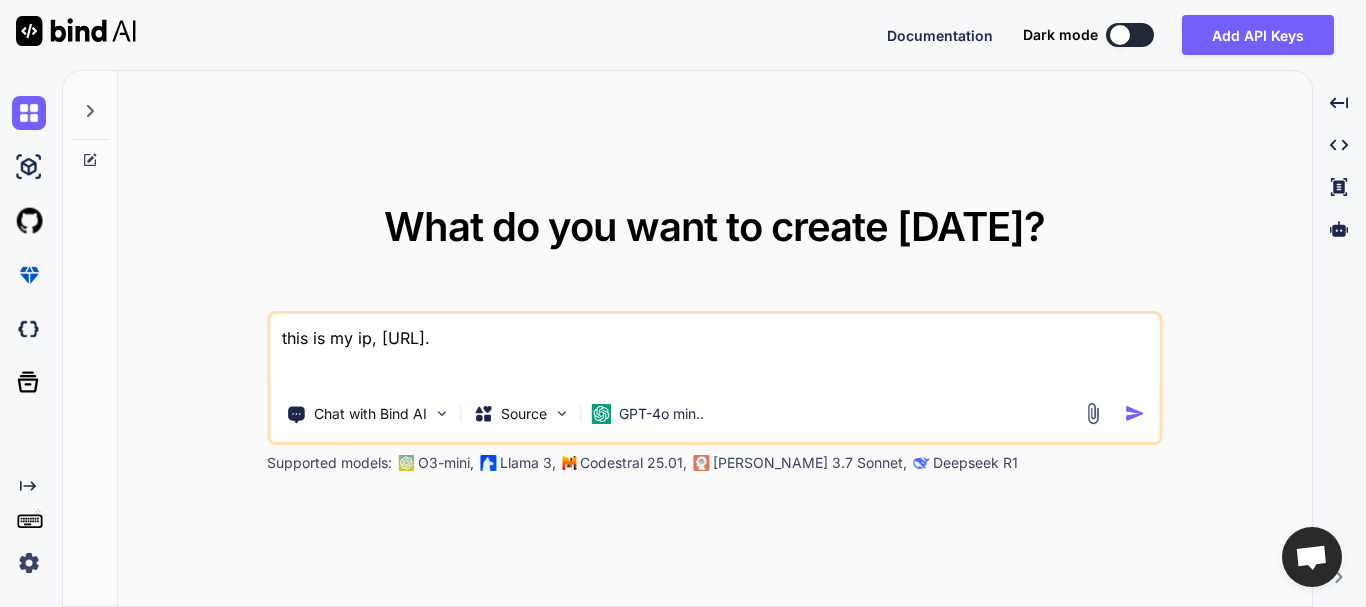 type on "this is my ip, [URL]" 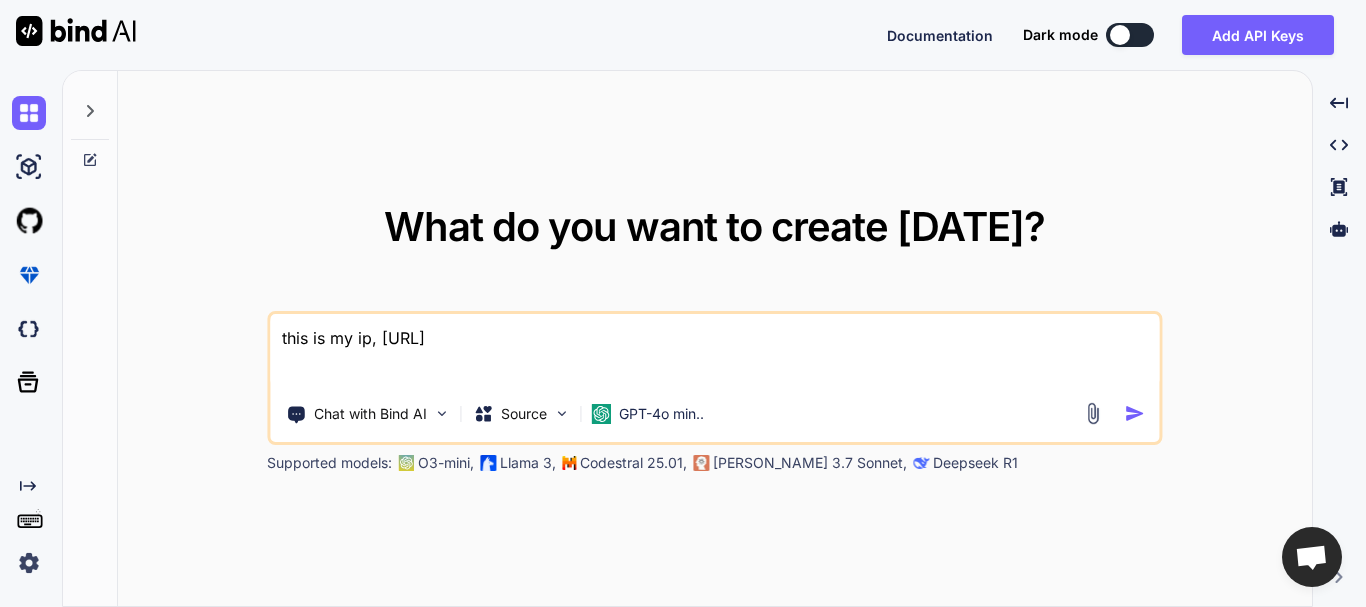 type on "this is my ip, [URL]" 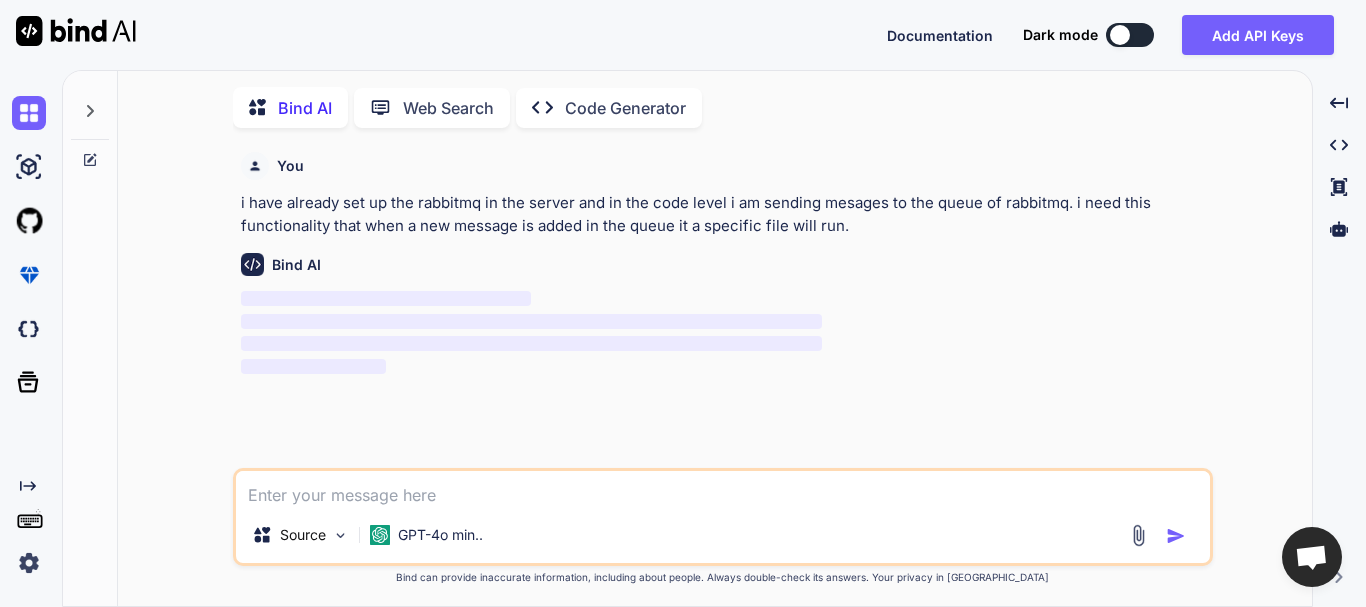 scroll, scrollTop: 8, scrollLeft: 0, axis: vertical 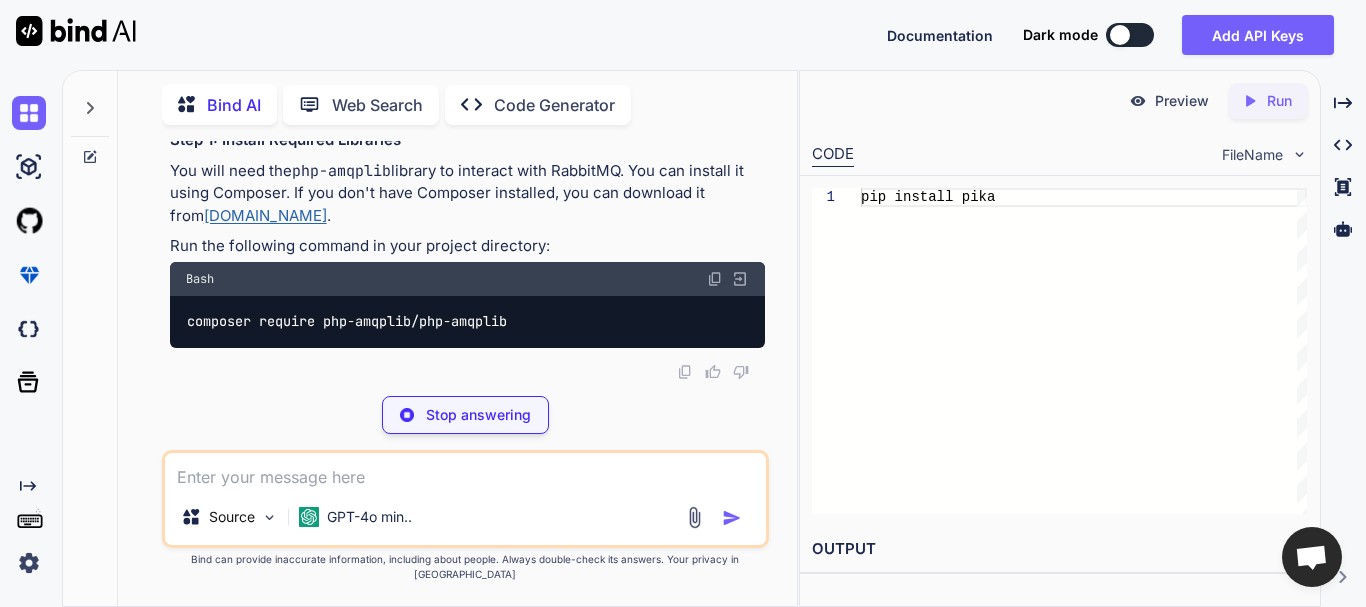 drag, startPoint x: 272, startPoint y: 263, endPoint x: 474, endPoint y: 264, distance: 202.00247 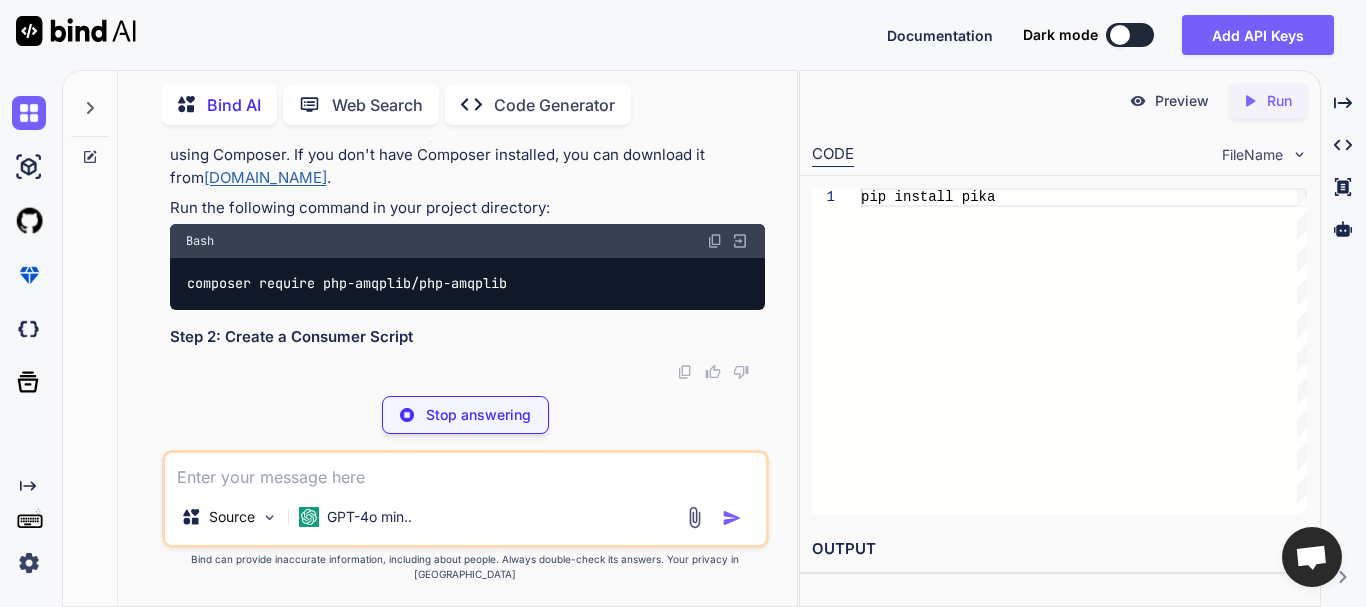 click on "If your project is in core PHP and you want to run a specific file or script whenever a new message is added to a RabbitMQ queue, you can still use the same concept of a consumer, but you'll implement it using PHP instead of Python." at bounding box center [467, 11] 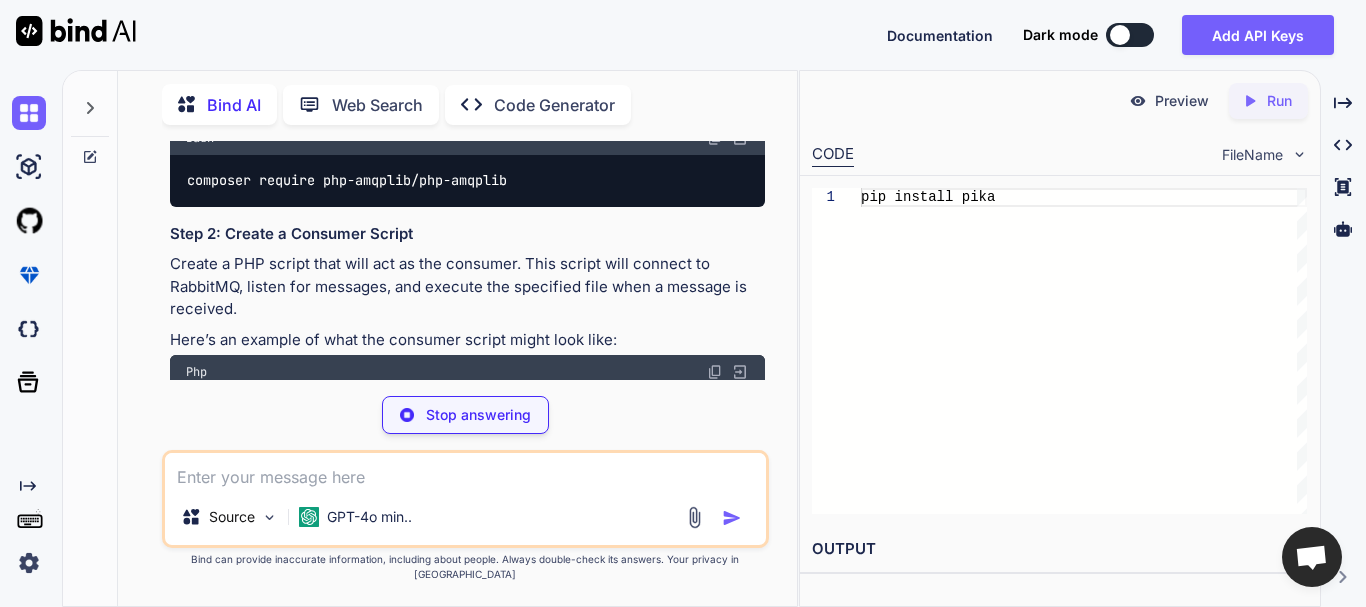 click on "If your project is in core PHP and you want to run a specific file or script whenever a new message is added to a RabbitMQ queue, you can still use the same concept of a consumer, but you'll implement it using PHP instead of Python." at bounding box center (467, -92) 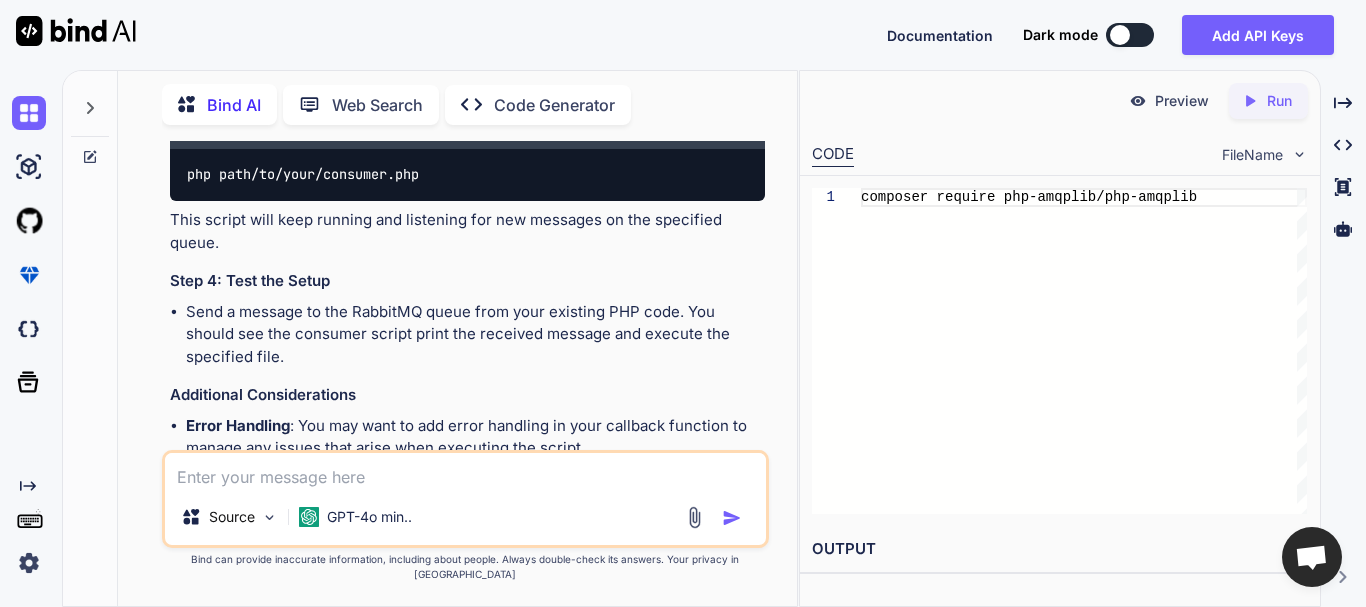 scroll, scrollTop: 2512, scrollLeft: 0, axis: vertical 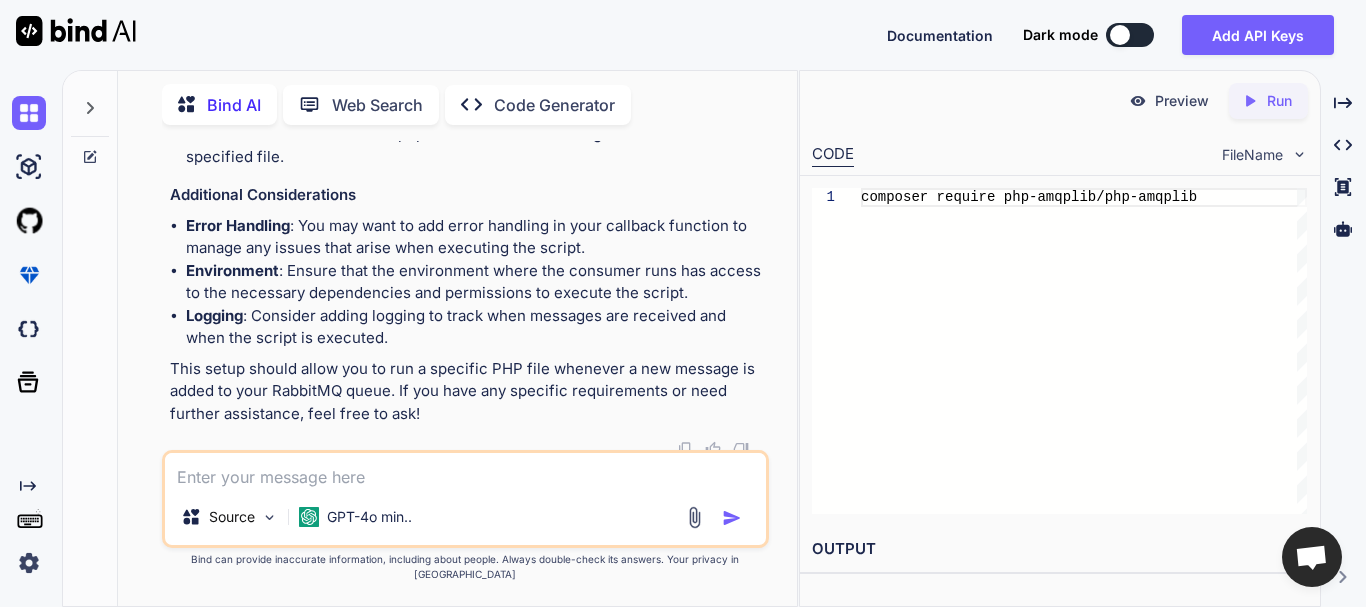 drag, startPoint x: 328, startPoint y: 337, endPoint x: 407, endPoint y: 337, distance: 79 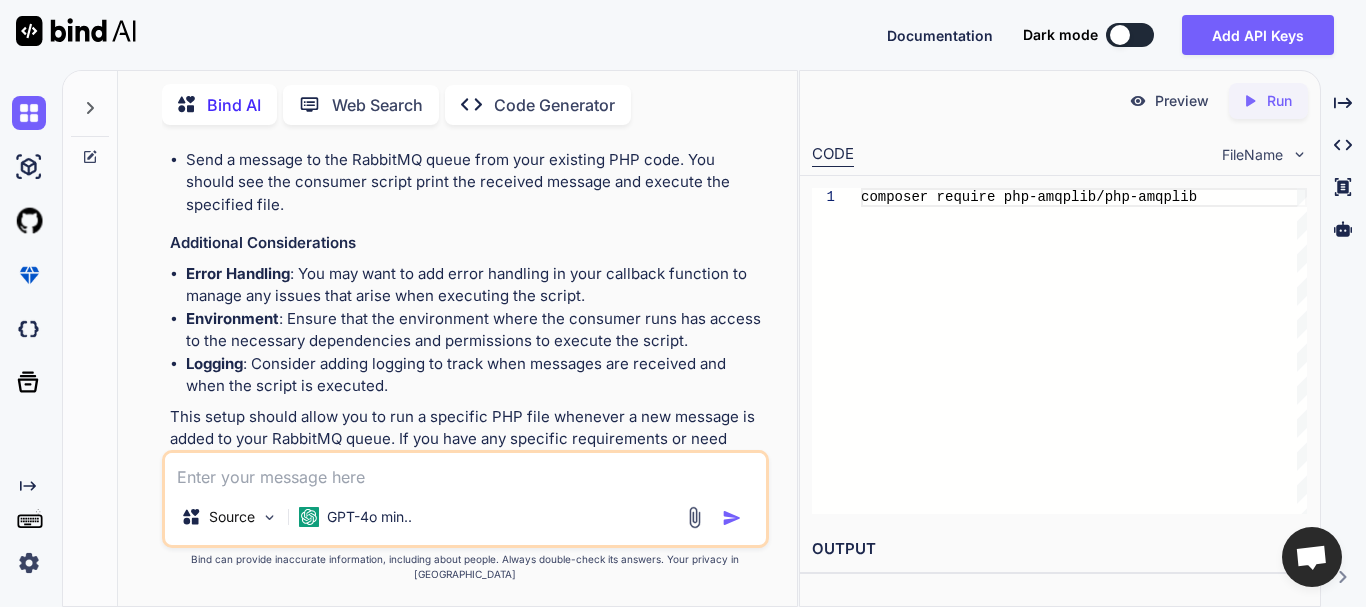 scroll, scrollTop: 2364, scrollLeft: 0, axis: vertical 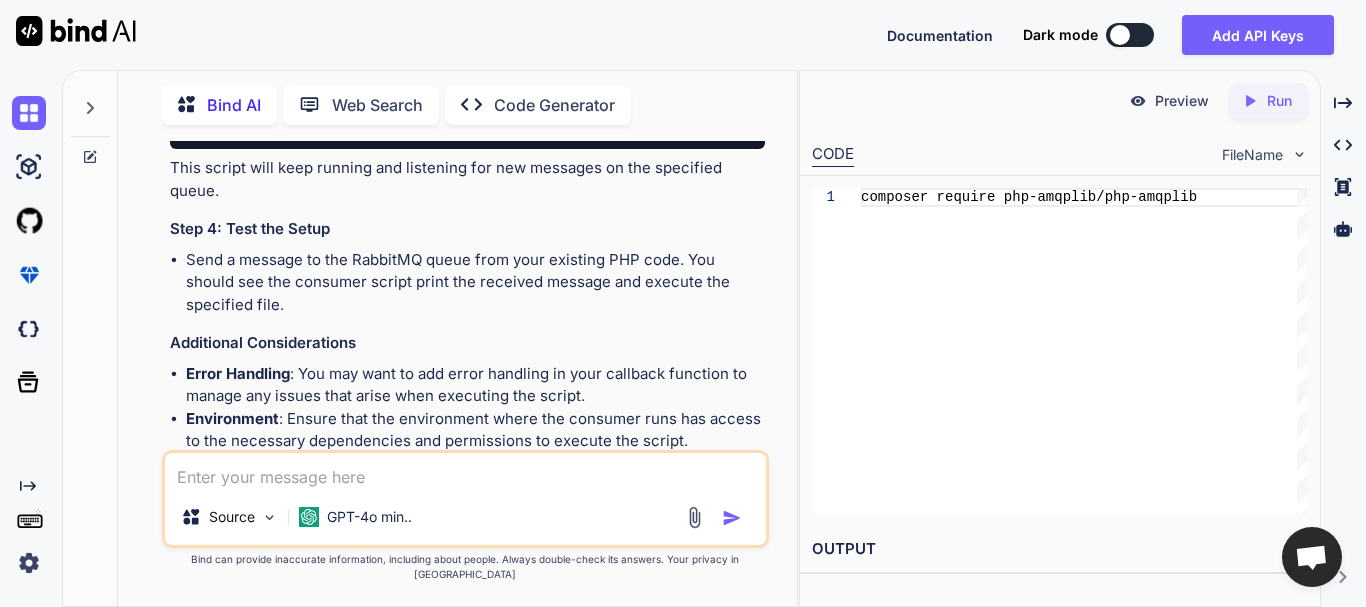 drag, startPoint x: 522, startPoint y: 396, endPoint x: 165, endPoint y: 391, distance: 357.035 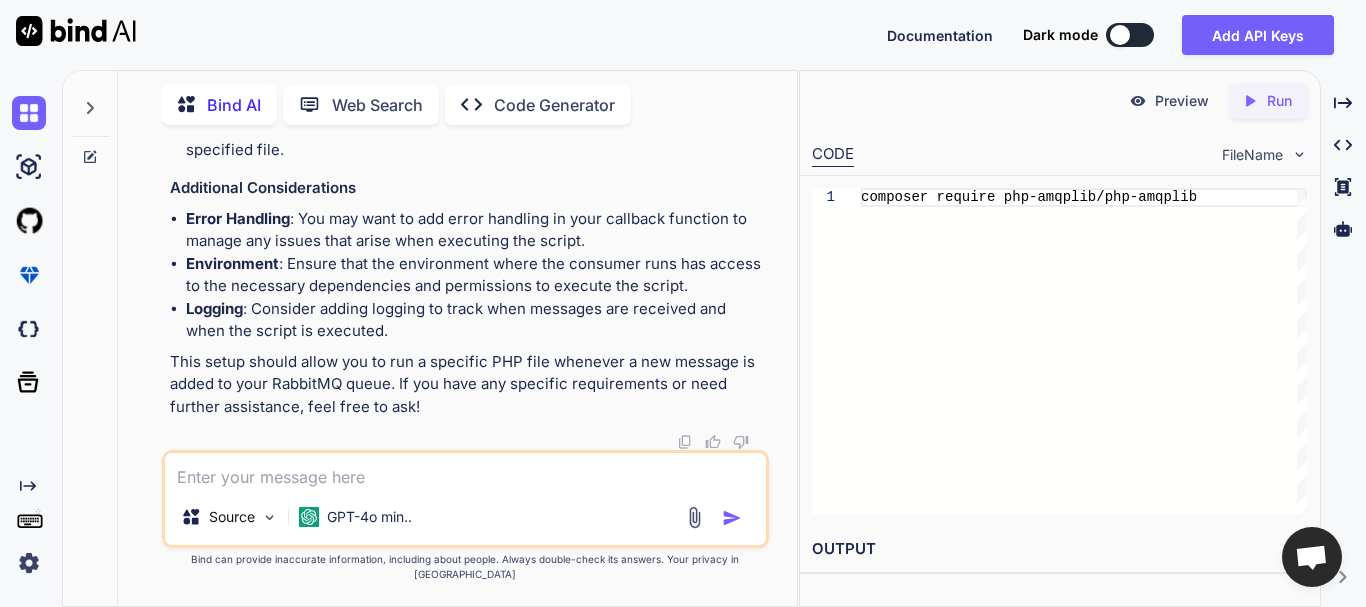 scroll, scrollTop: 3264, scrollLeft: 0, axis: vertical 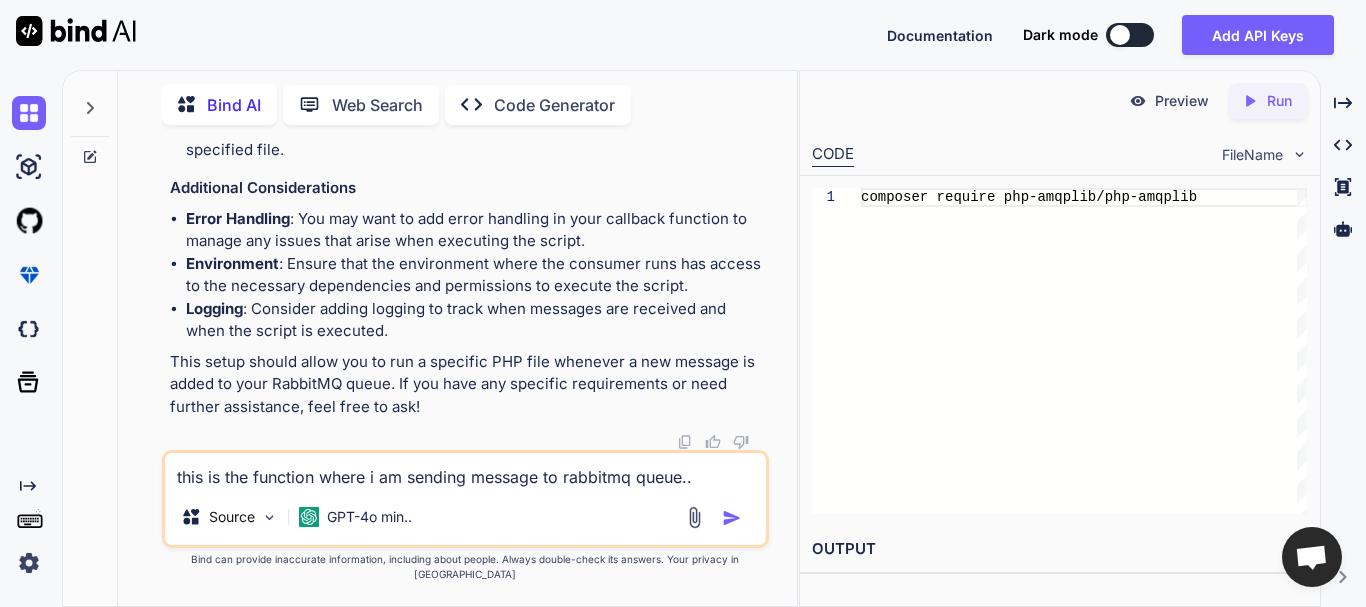 click on "this is the function where i am sending message to rabbitmq queue.." at bounding box center (465, 471) 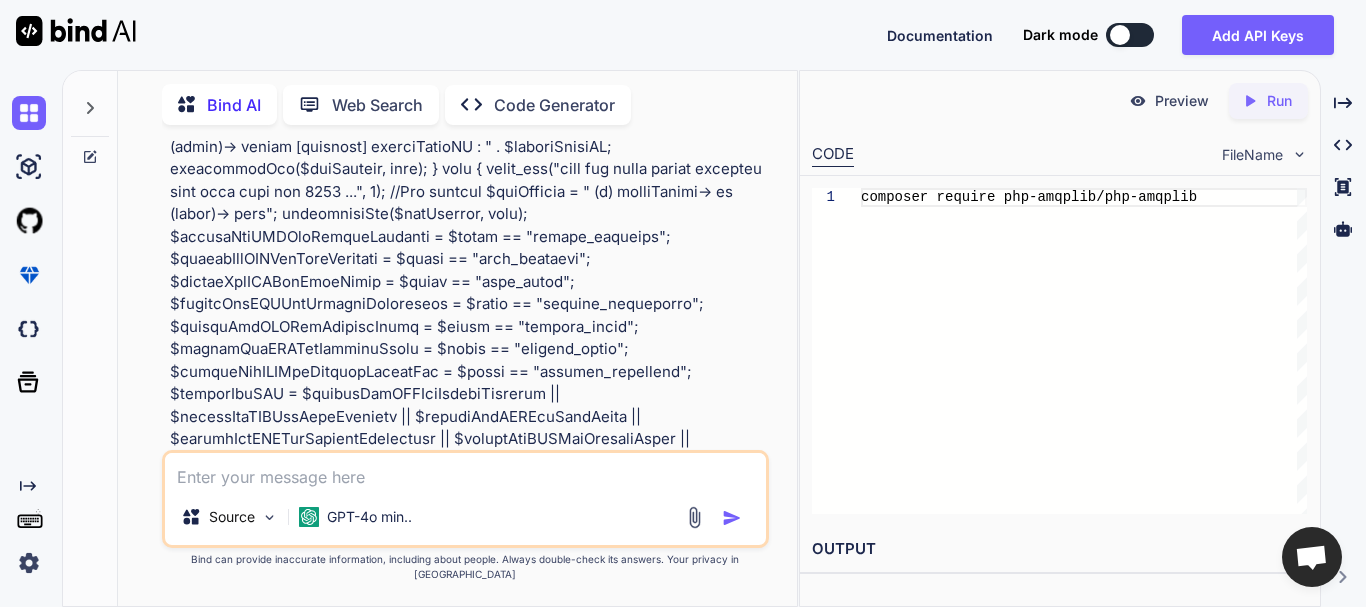 scroll, scrollTop: 0, scrollLeft: 0, axis: both 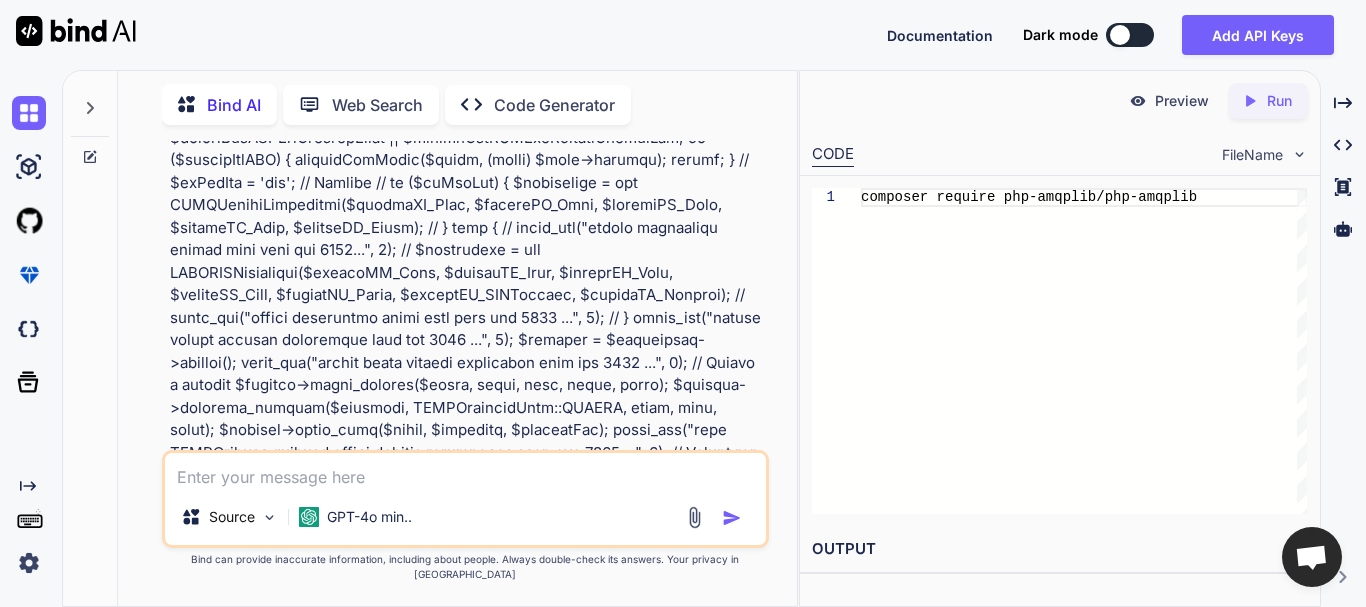 drag, startPoint x: 1314, startPoint y: 117, endPoint x: 1327, endPoint y: 117, distance: 13 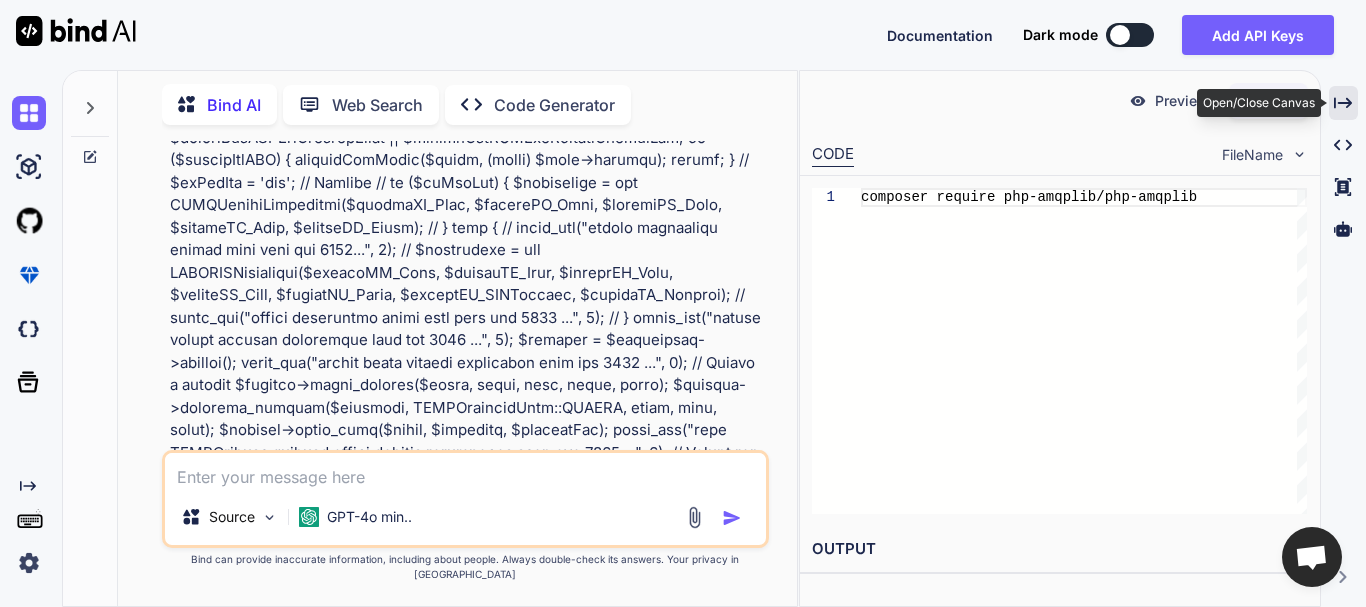click on "Created with Pixso." 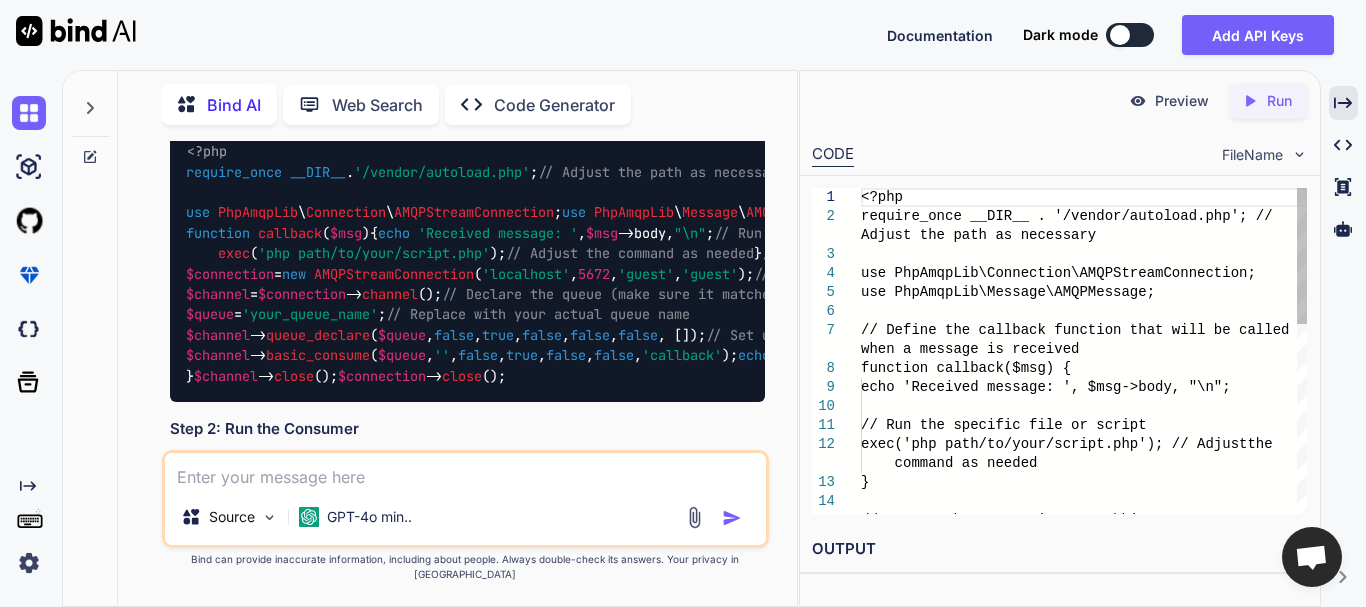 scroll, scrollTop: 5370, scrollLeft: 0, axis: vertical 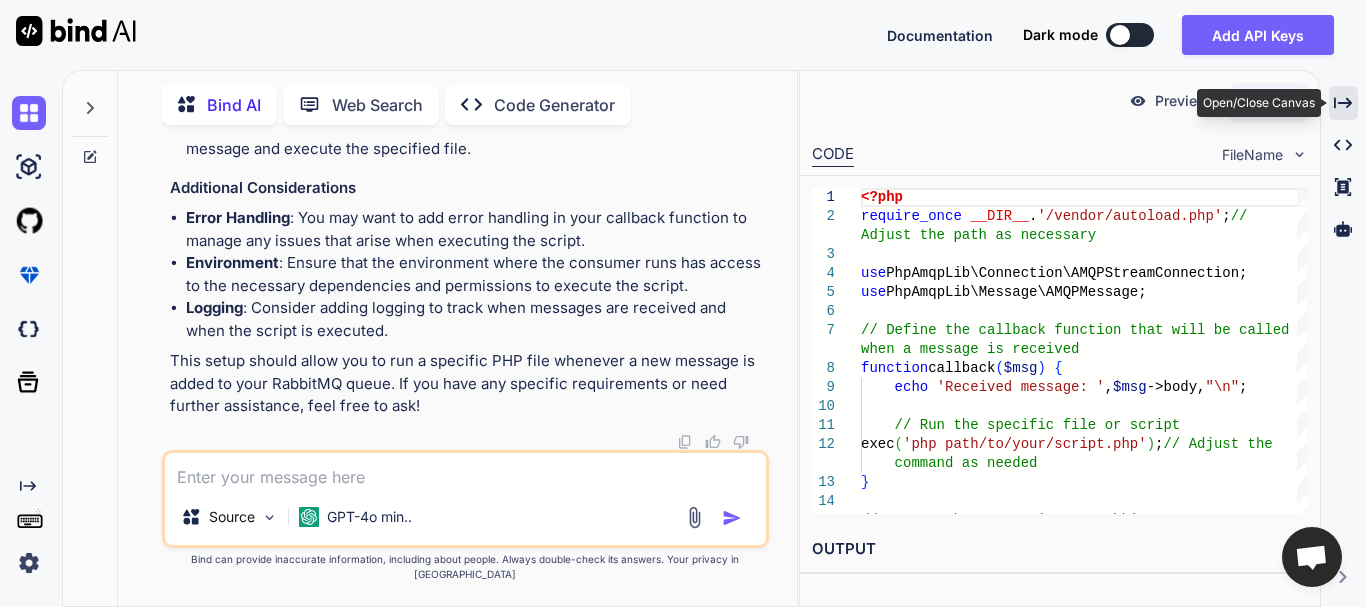 click on "Created with Pixso." 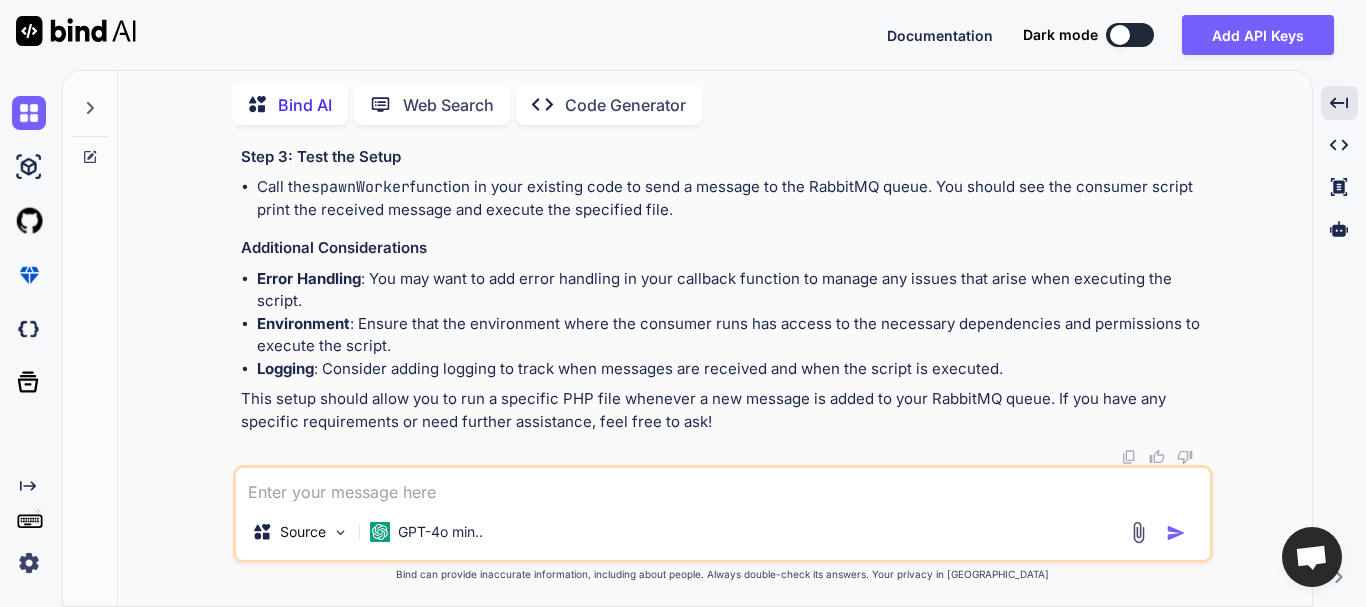 scroll, scrollTop: 5129, scrollLeft: 0, axis: vertical 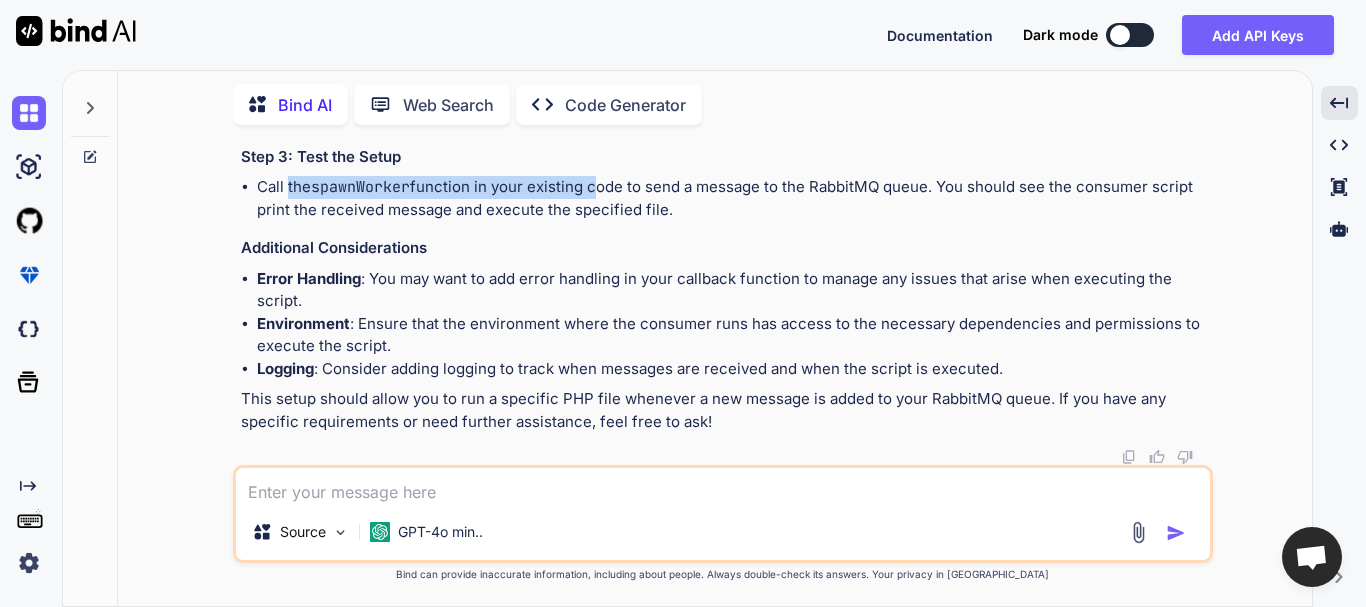 drag, startPoint x: 290, startPoint y: 291, endPoint x: 590, endPoint y: 291, distance: 300 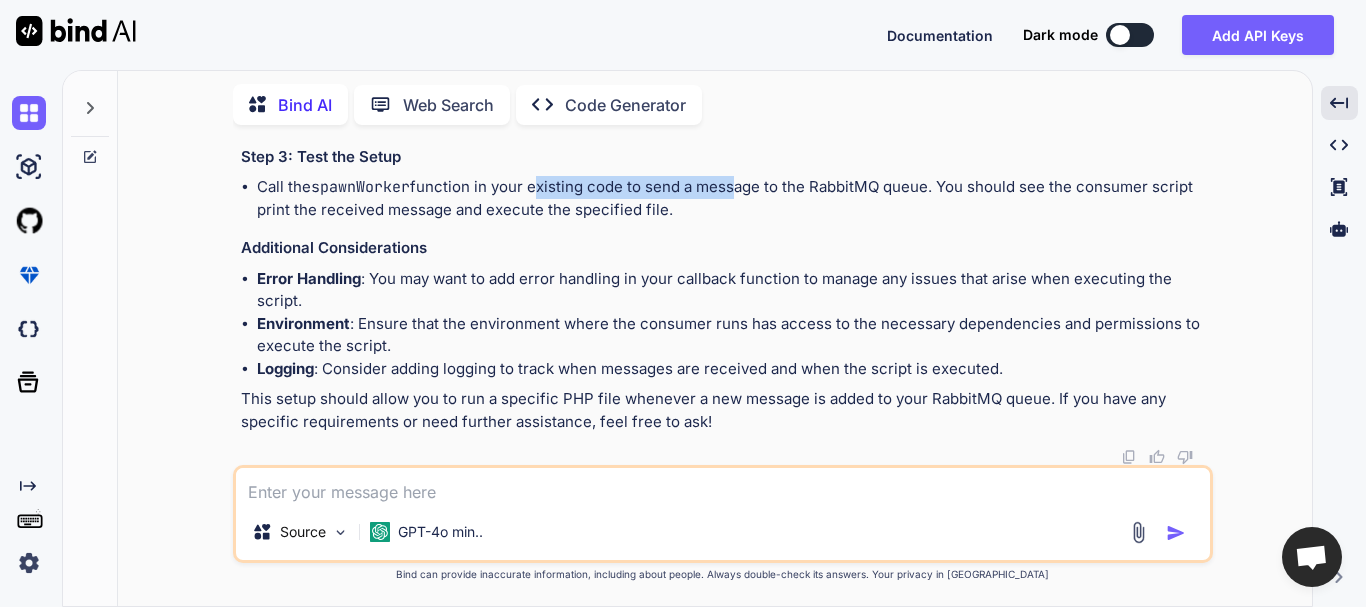 drag, startPoint x: 534, startPoint y: 297, endPoint x: 732, endPoint y: 297, distance: 198 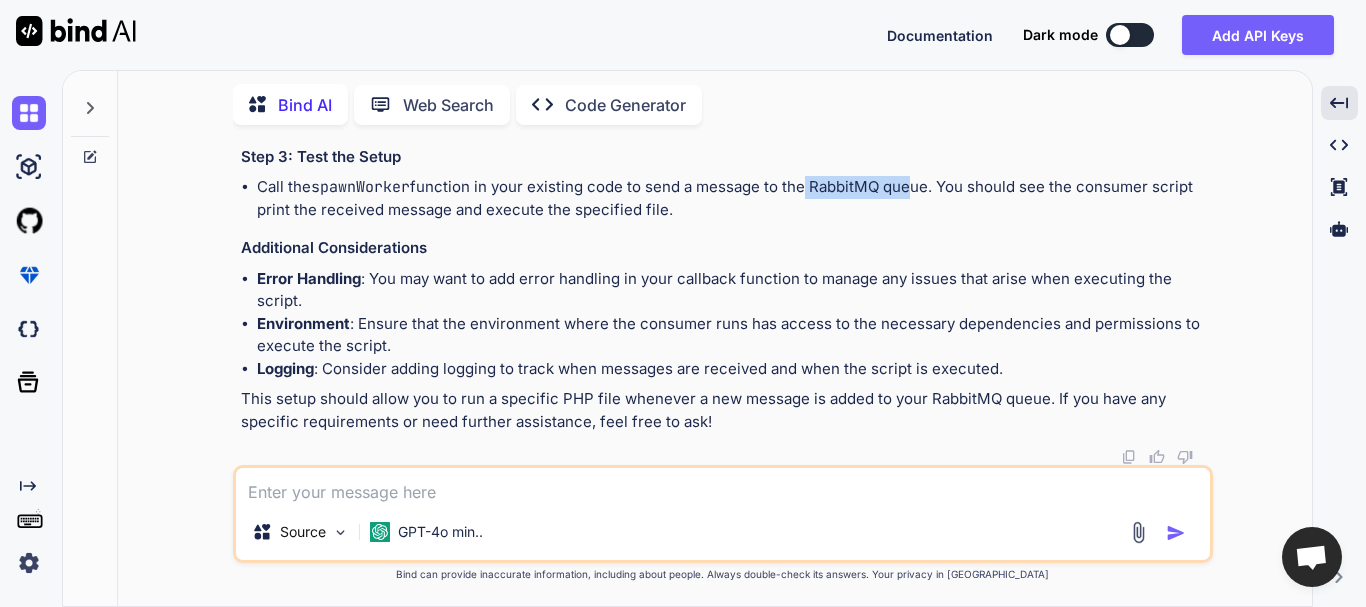 drag, startPoint x: 798, startPoint y: 299, endPoint x: 906, endPoint y: 301, distance: 108.01852 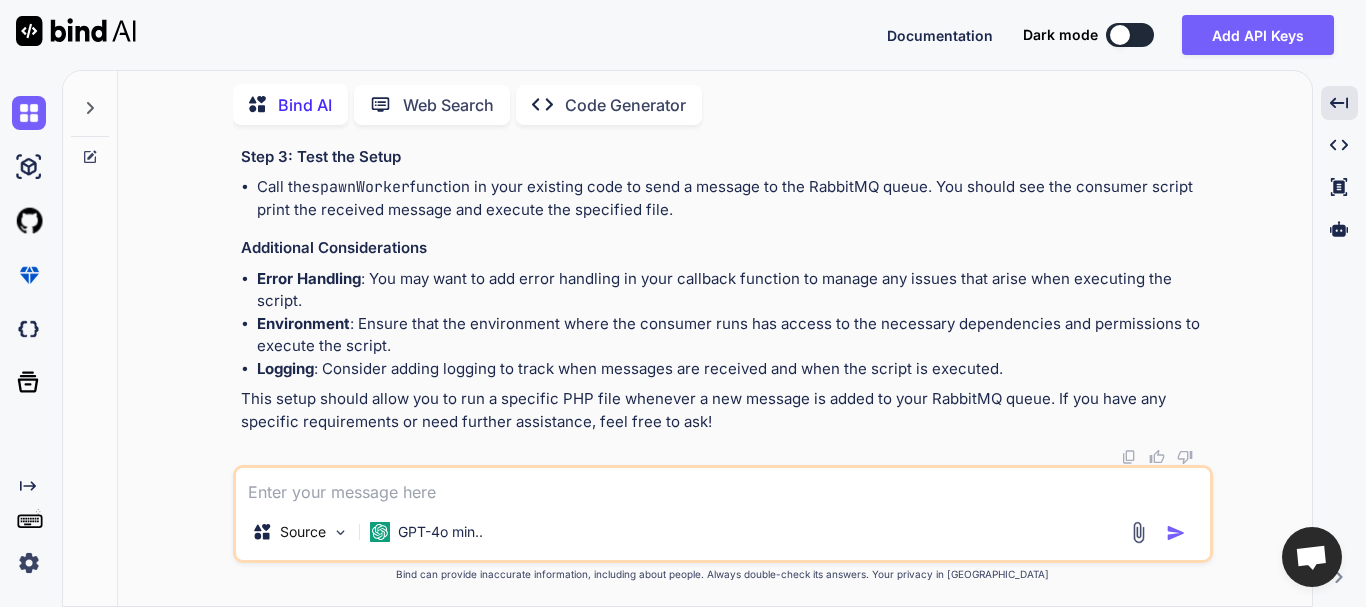 click on "Call the  spawnWorker  function in your existing code to send a message to the RabbitMQ queue. You should see the consumer script print the received message and execute the specified file." at bounding box center (733, 198) 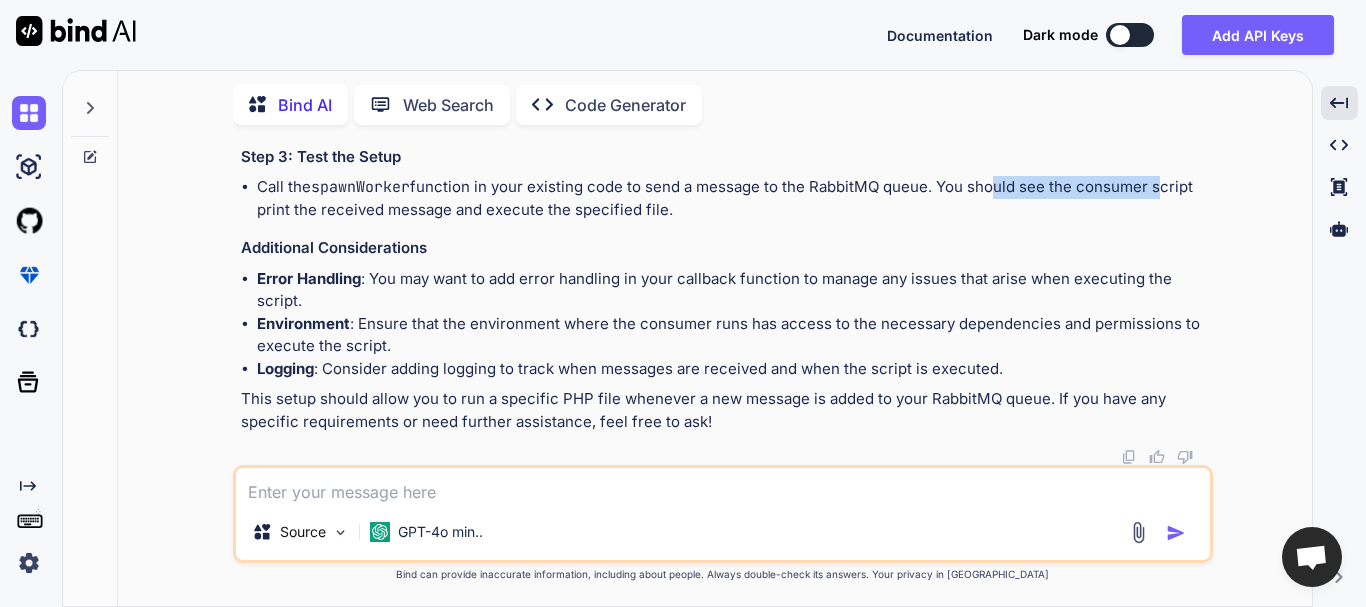 drag, startPoint x: 988, startPoint y: 294, endPoint x: 1159, endPoint y: 294, distance: 171 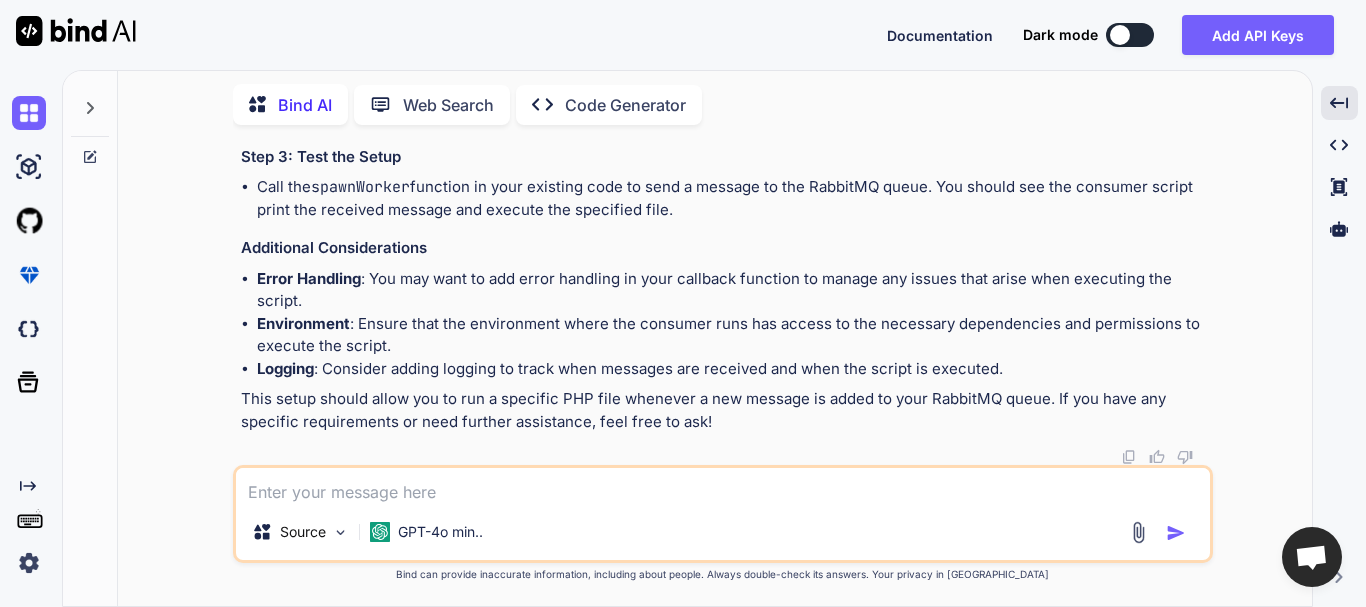 click on "Call the  spawnWorker  function in your existing code to send a message to the RabbitMQ queue. You should see the consumer script print the received message and execute the specified file." at bounding box center (733, 198) 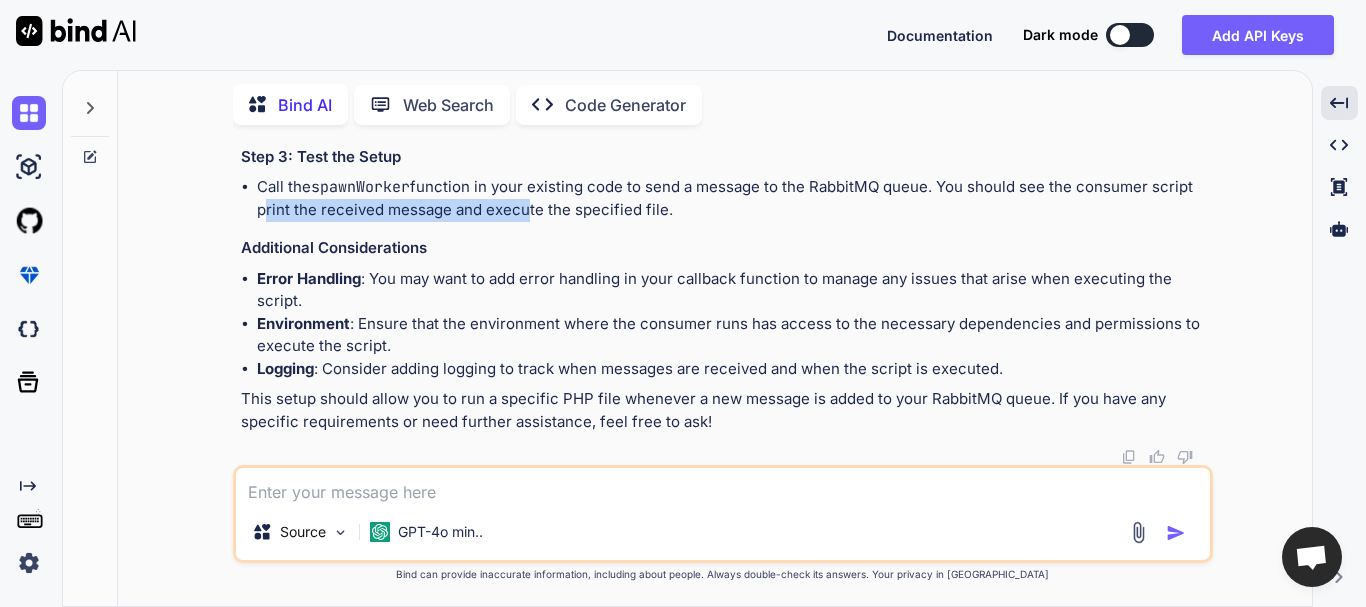 drag, startPoint x: 252, startPoint y: 315, endPoint x: 515, endPoint y: 317, distance: 263.0076 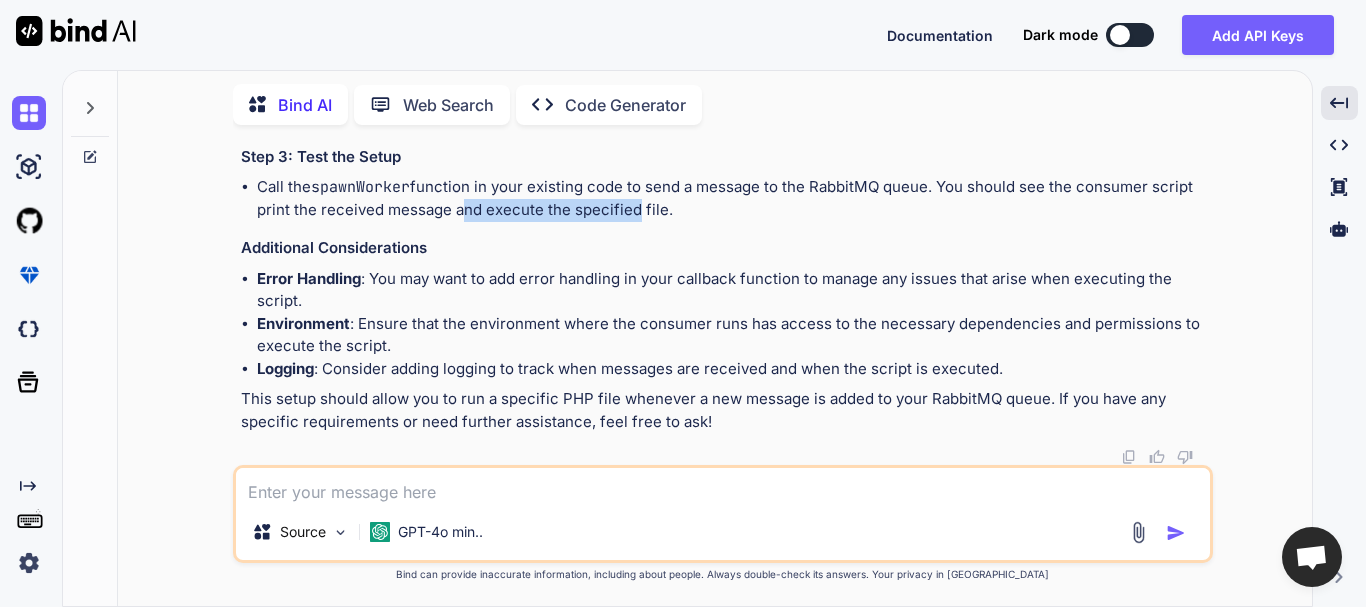 drag, startPoint x: 457, startPoint y: 322, endPoint x: 628, endPoint y: 323, distance: 171.00293 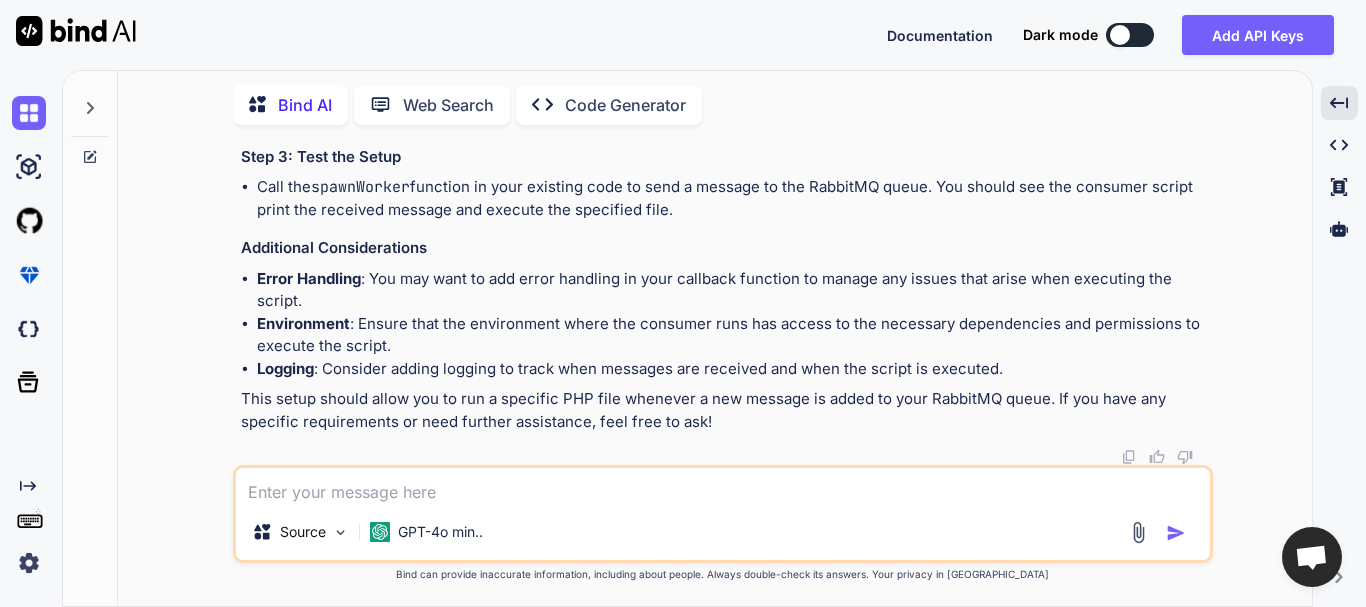 scroll, scrollTop: 5229, scrollLeft: 0, axis: vertical 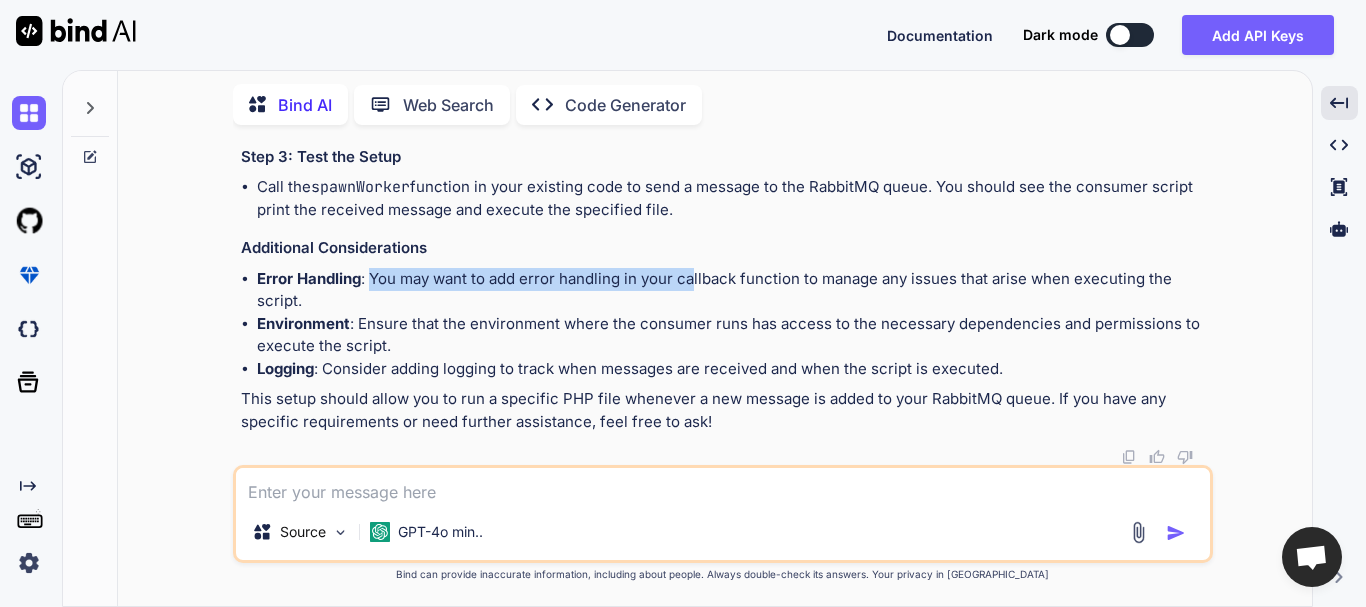 drag, startPoint x: 374, startPoint y: 281, endPoint x: 694, endPoint y: 285, distance: 320.025 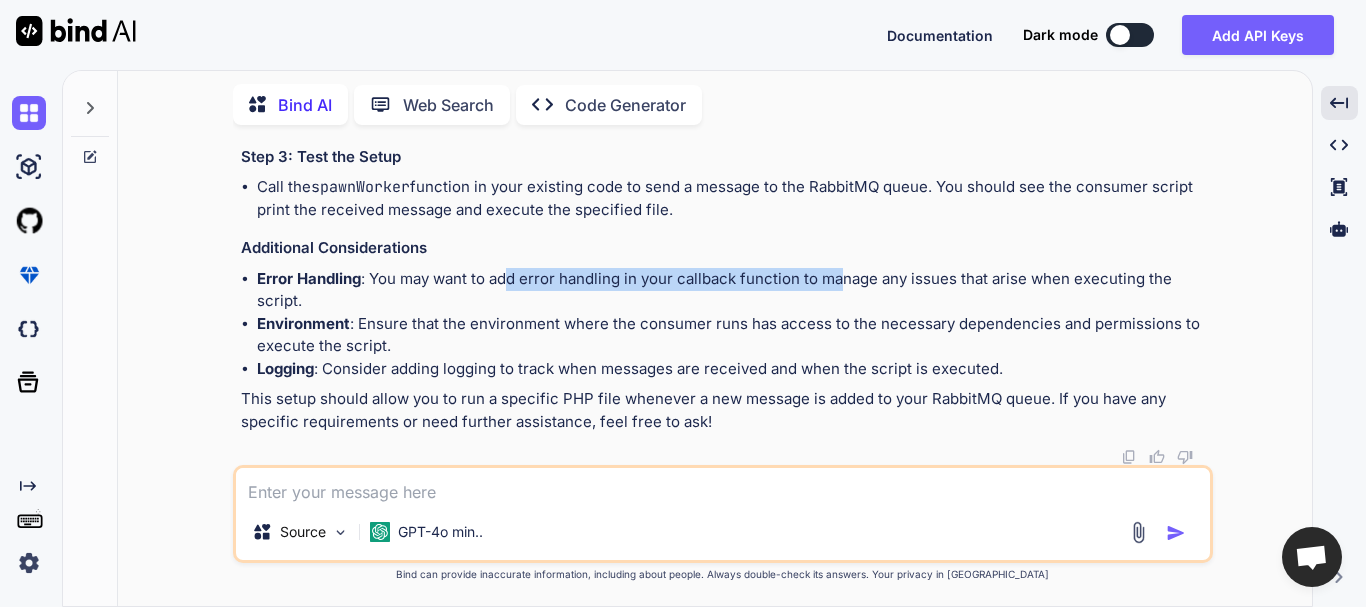 drag, startPoint x: 511, startPoint y: 288, endPoint x: 845, endPoint y: 289, distance: 334.0015 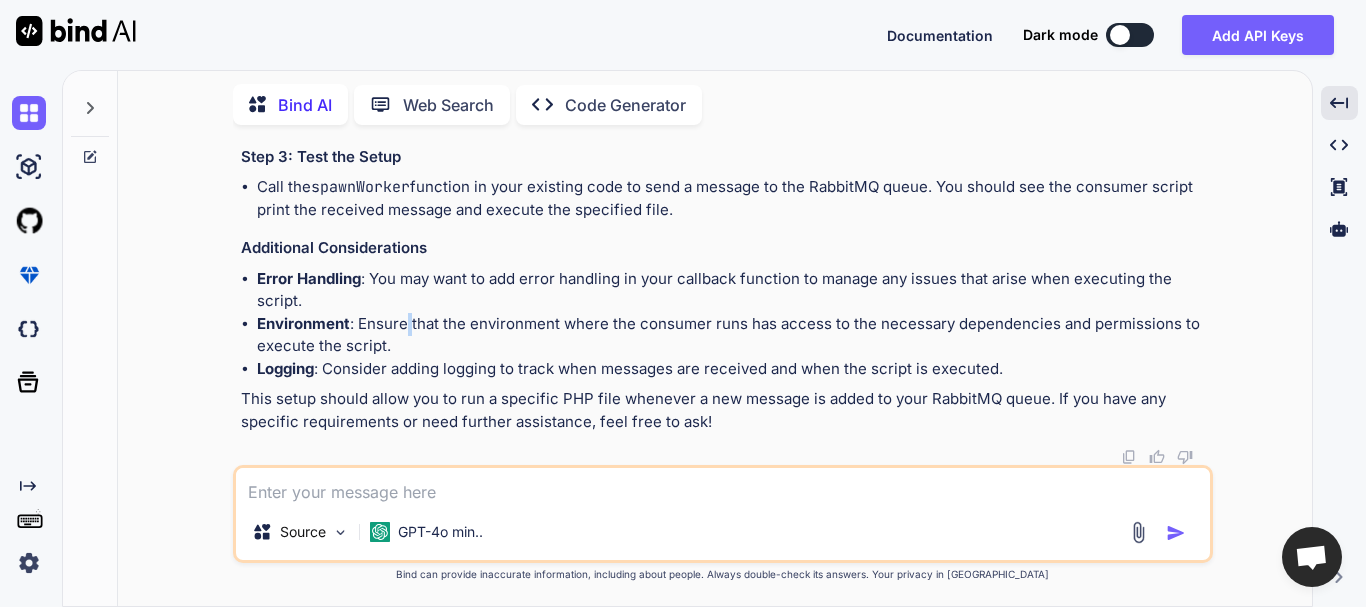 click on "Environment : Ensure that the environment where the consumer runs has access to the necessary dependencies and permissions to execute the script." at bounding box center [733, 335] 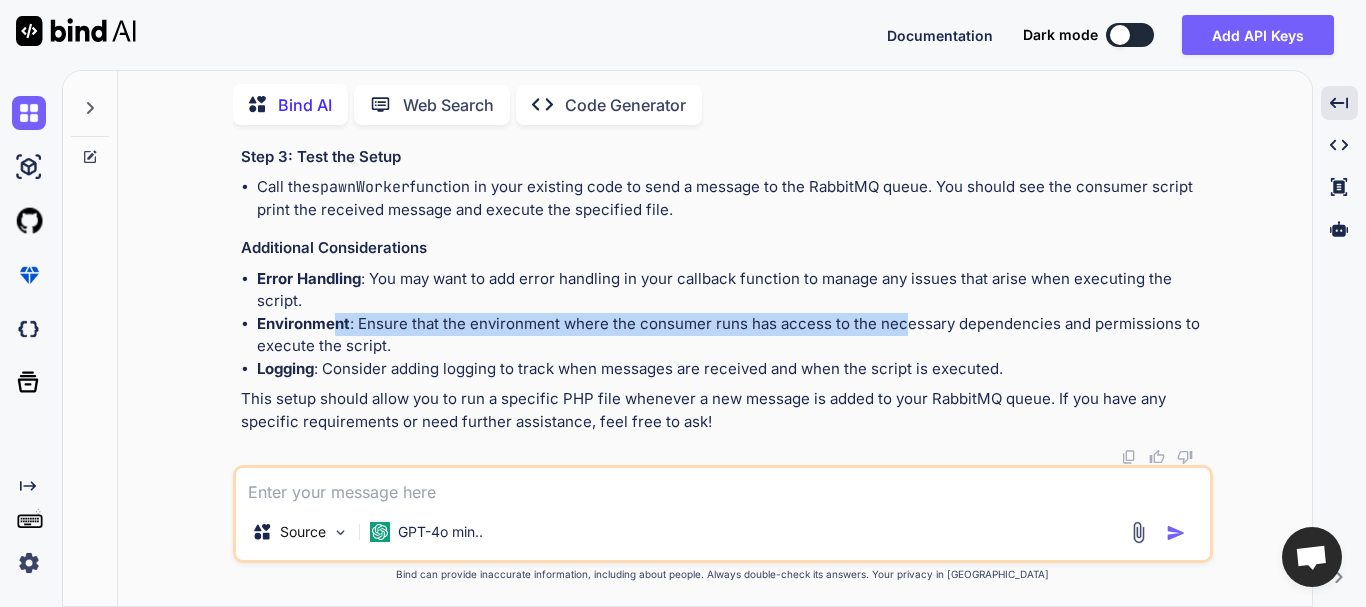 drag, startPoint x: 333, startPoint y: 332, endPoint x: 901, endPoint y: 333, distance: 568.00085 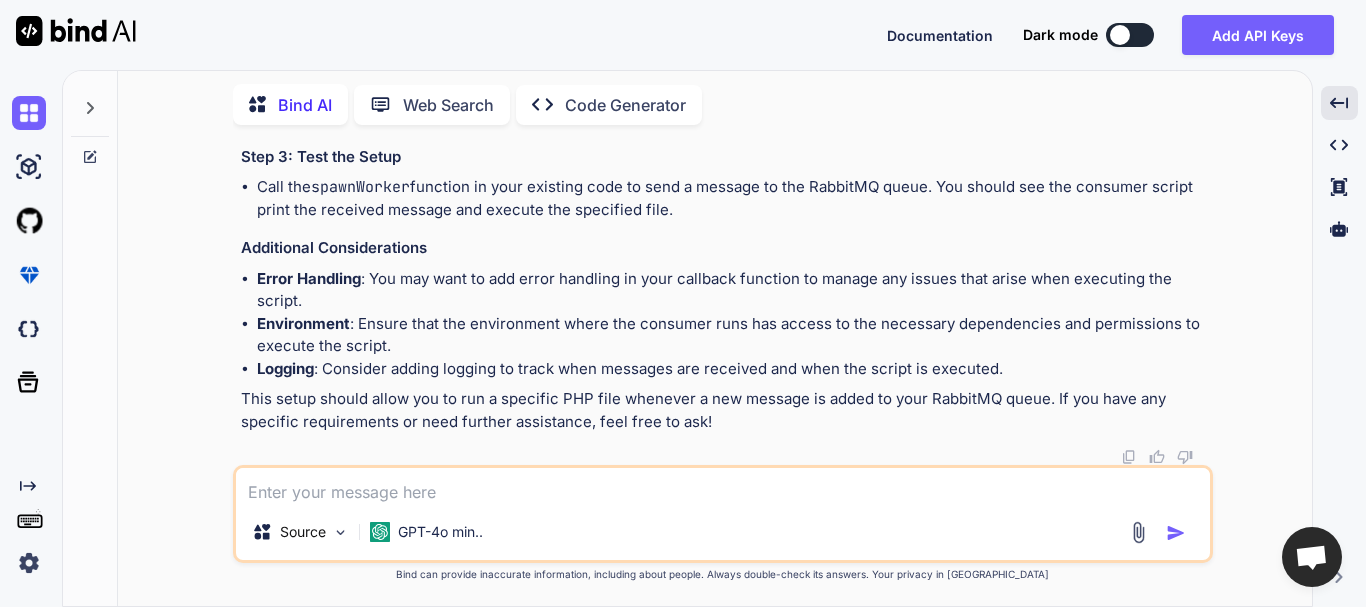 click on "Logging : Consider adding logging to track when messages are received and when the script is executed." at bounding box center (733, 369) 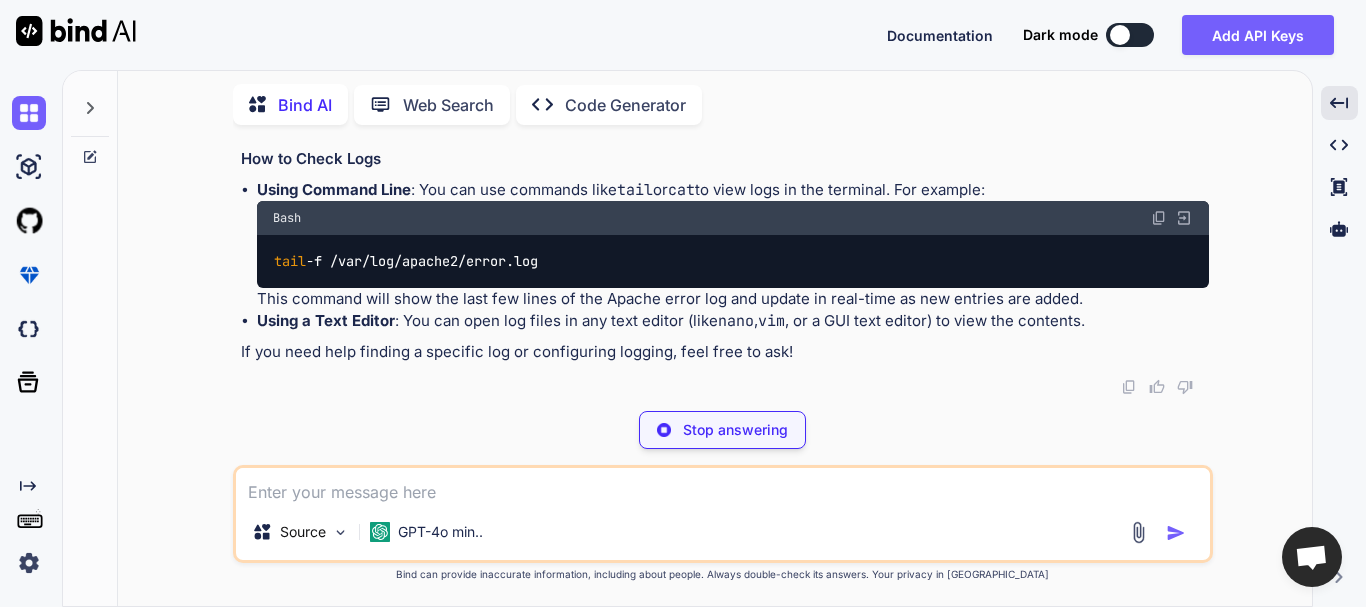scroll, scrollTop: 6338, scrollLeft: 0, axis: vertical 